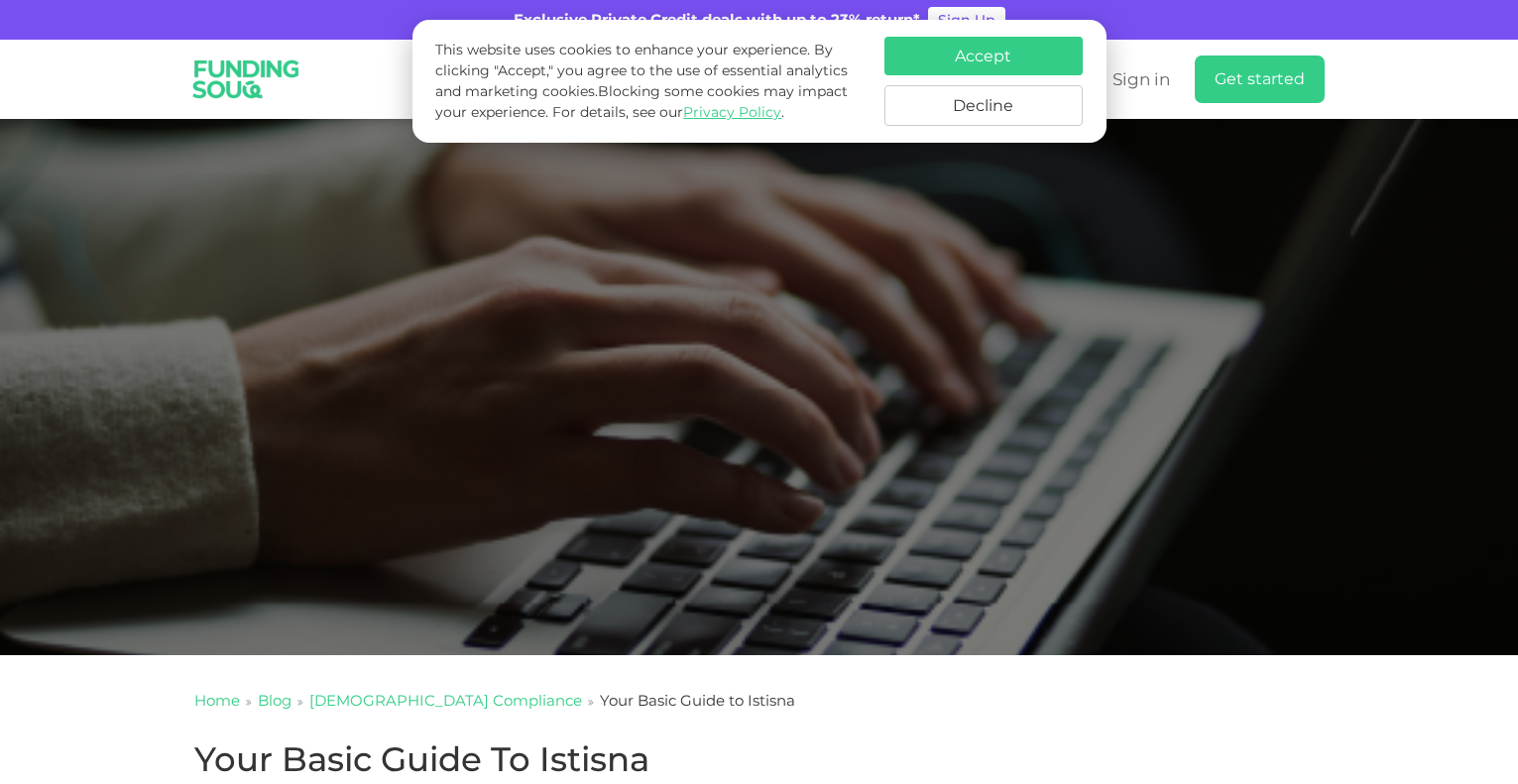 scroll, scrollTop: 1205, scrollLeft: 0, axis: vertical 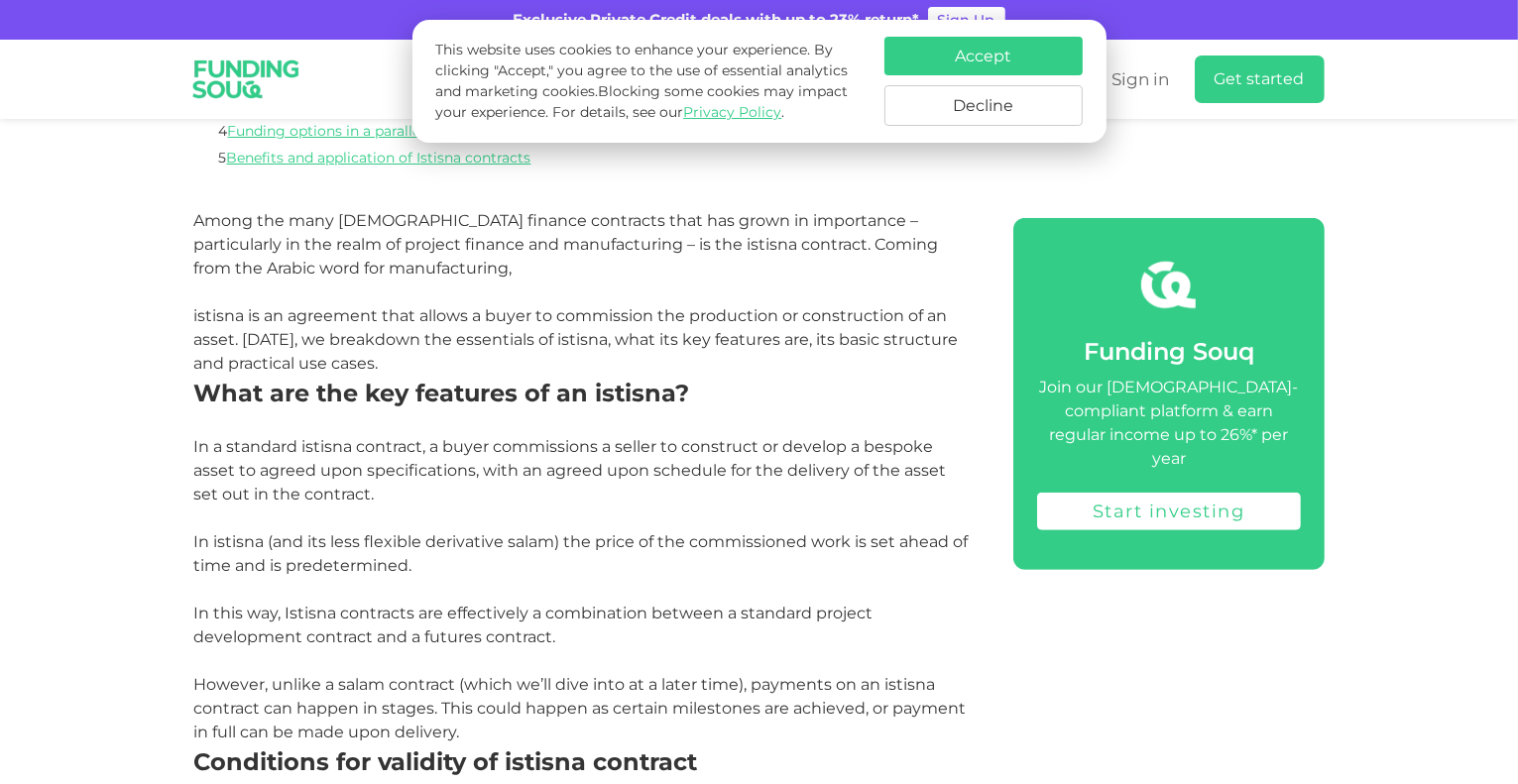click on "istisna is an agreement that allows a buyer to commission the production or construction of an asset. [DATE], we breakdown the essentials of istisna, what its key features are, its basic structure and practical use cases." at bounding box center [581, 340] 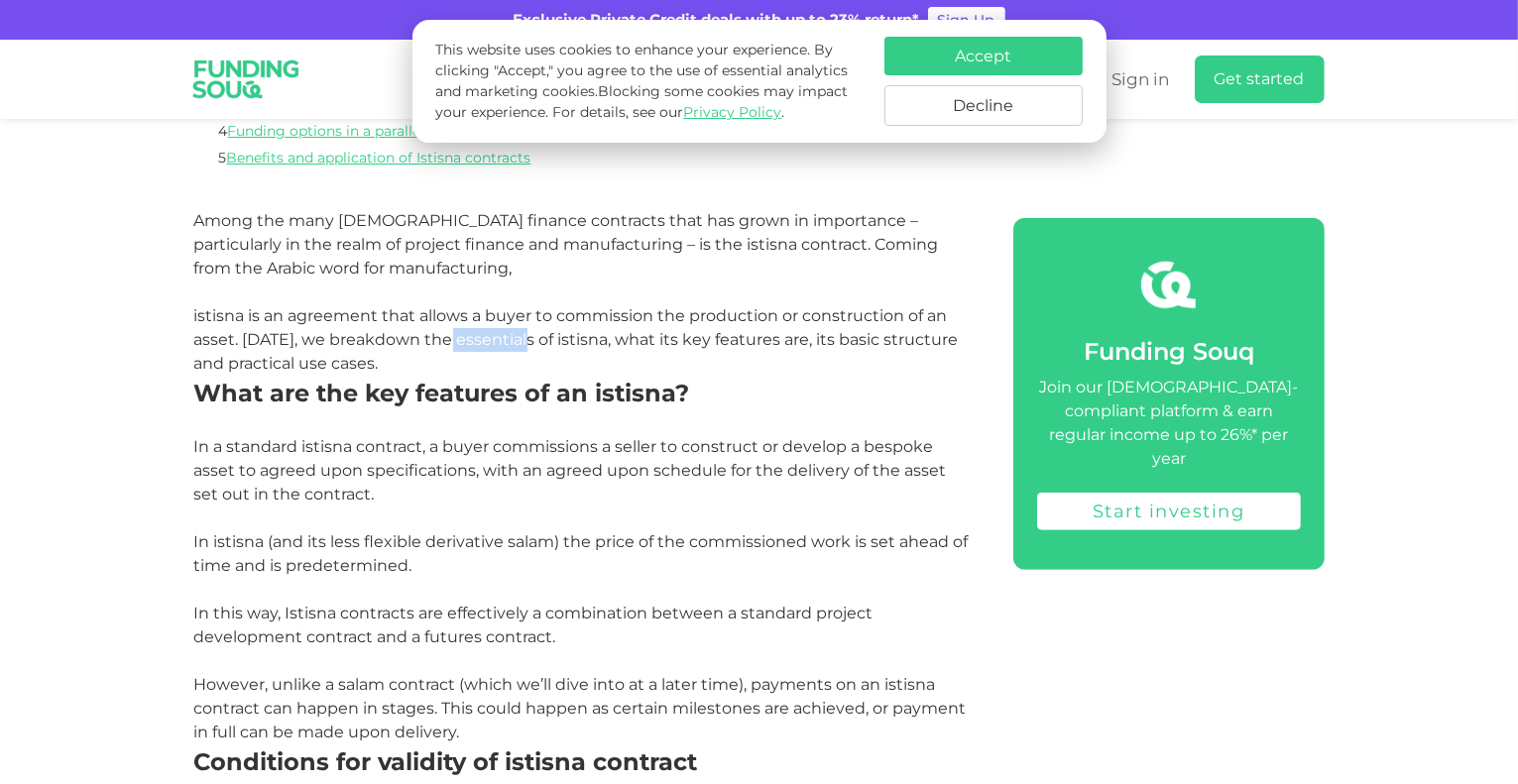 click on "istisna is an agreement that allows a buyer to commission the production or construction of an asset. [DATE], we breakdown the essentials of istisna, what its key features are, its basic structure and practical use cases." at bounding box center (581, 340) 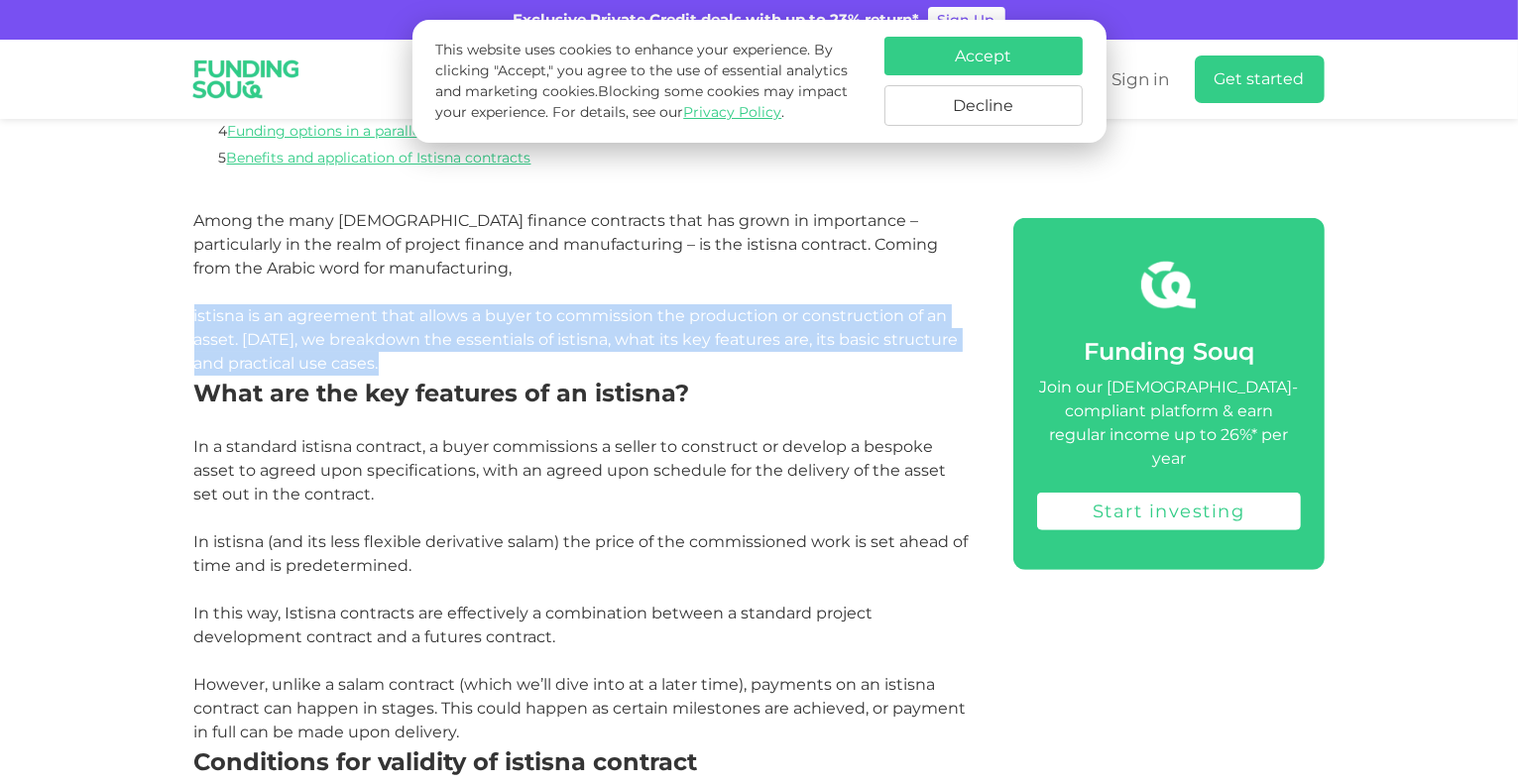 click on "istisna is an agreement that allows a buyer to commission the production or construction of an asset. [DATE], we breakdown the essentials of istisna, what its key features are, its basic structure and practical use cases." at bounding box center (581, 340) 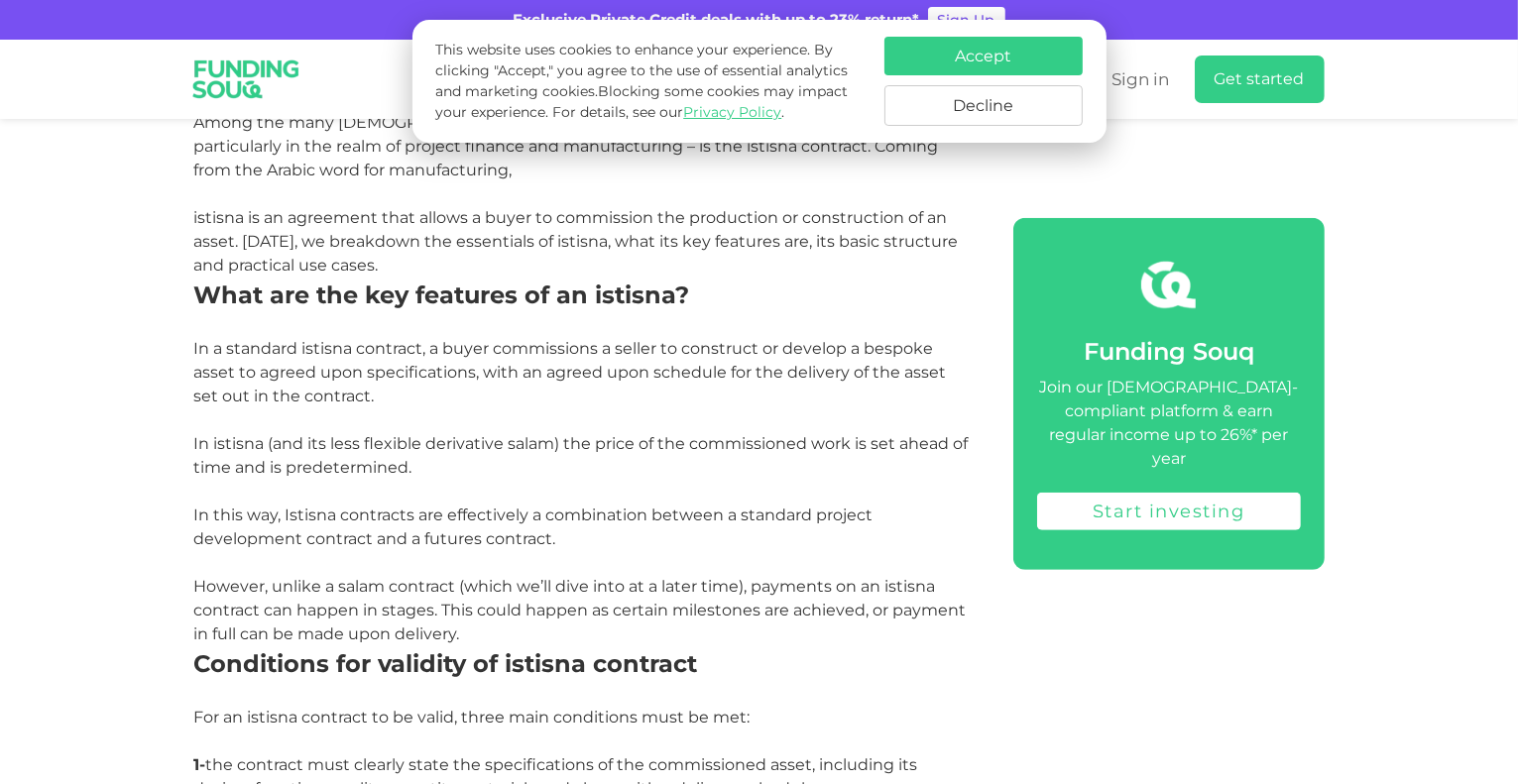 scroll, scrollTop: 1066, scrollLeft: 0, axis: vertical 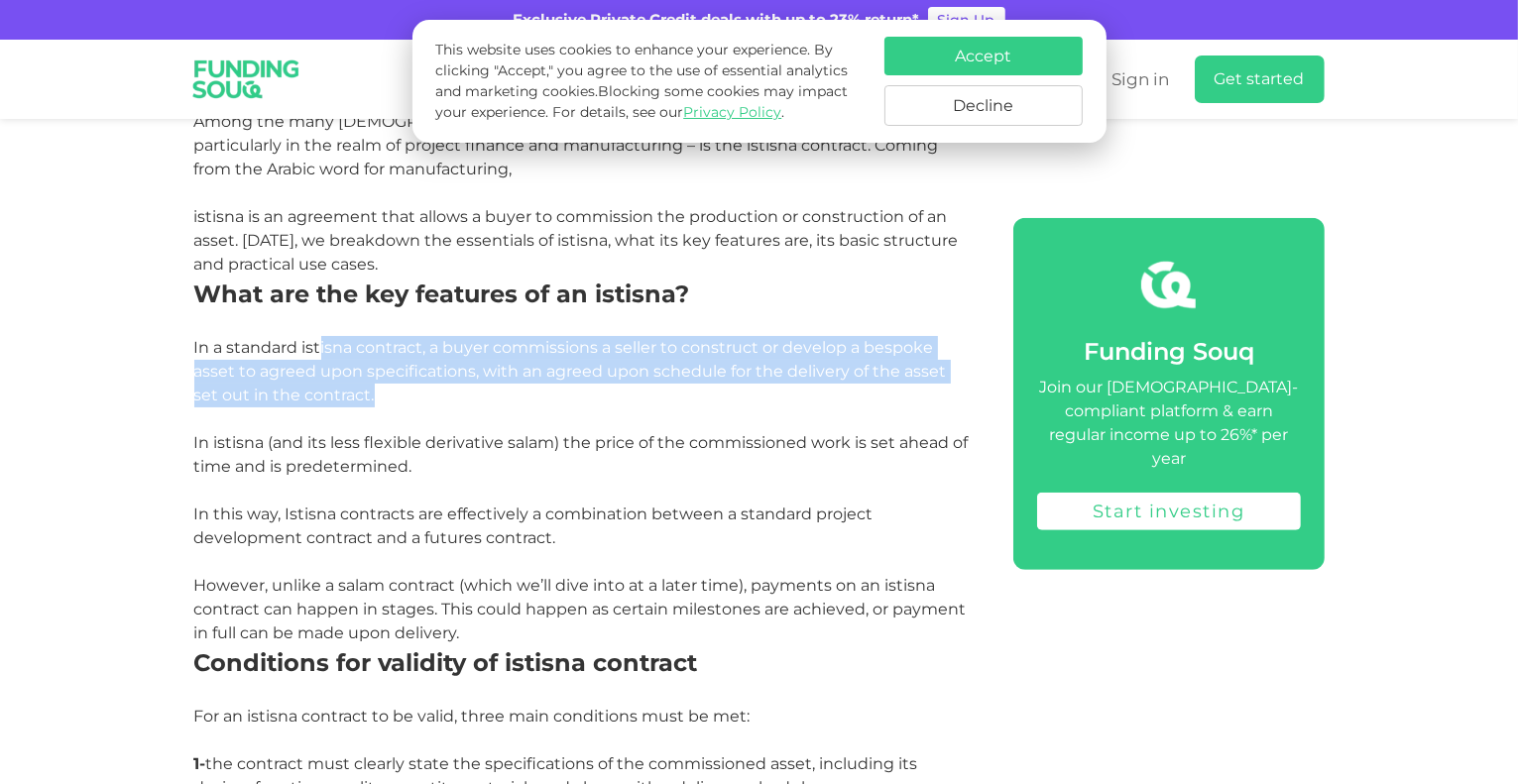 drag, startPoint x: 450, startPoint y: 386, endPoint x: 317, endPoint y: 360, distance: 135.51753 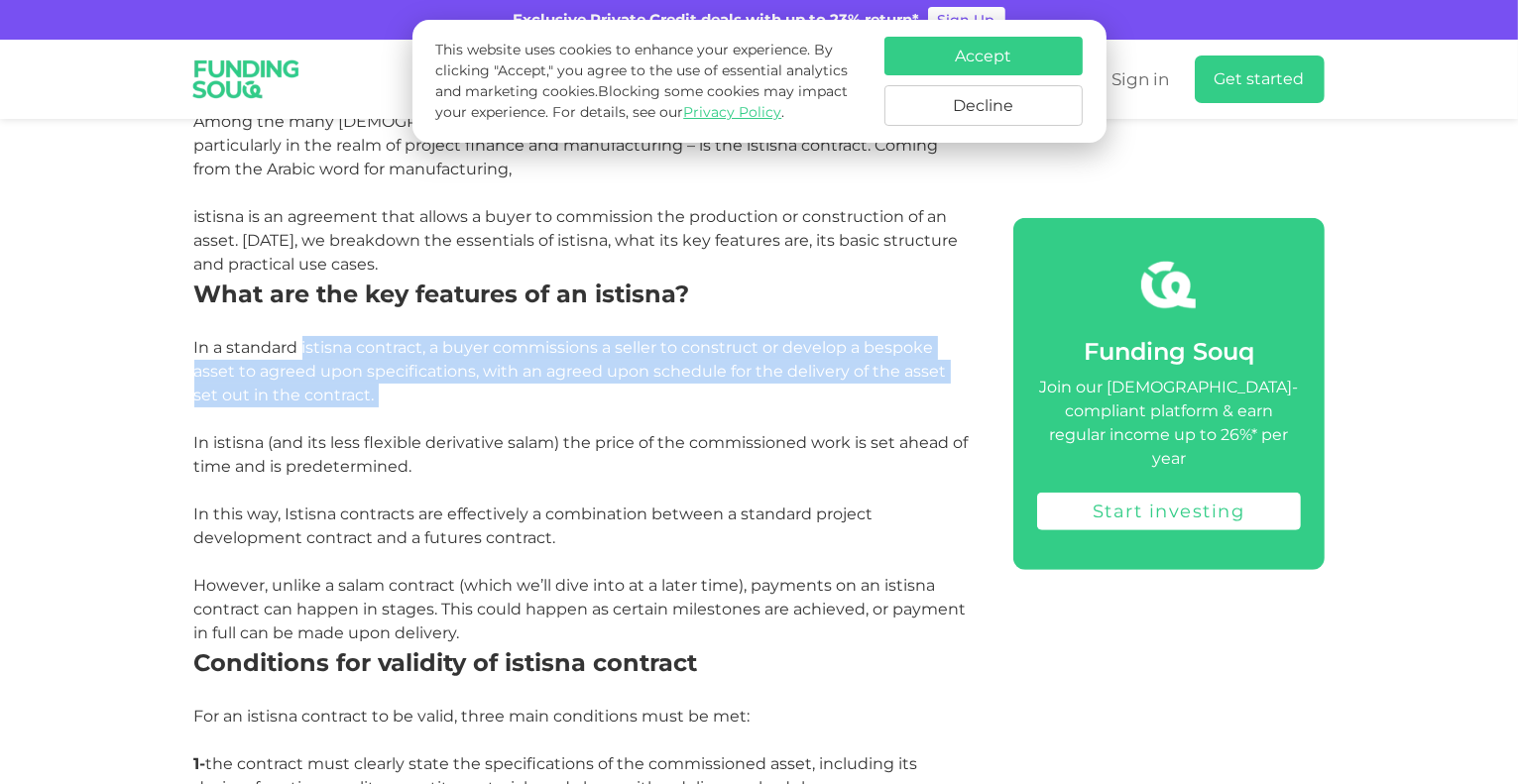 drag, startPoint x: 317, startPoint y: 360, endPoint x: 398, endPoint y: 397, distance: 89.050547 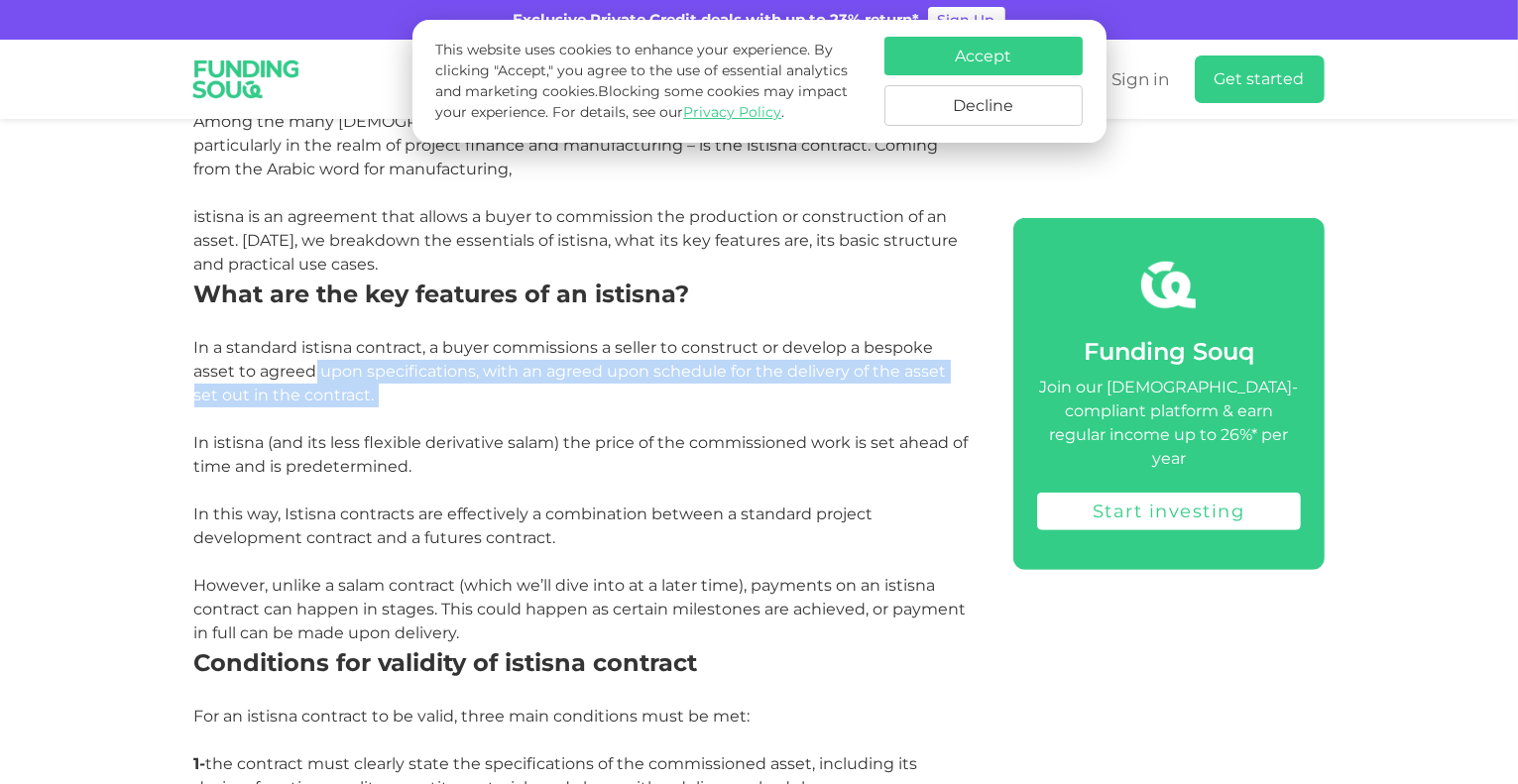 drag, startPoint x: 398, startPoint y: 397, endPoint x: 313, endPoint y: 375, distance: 87.8009 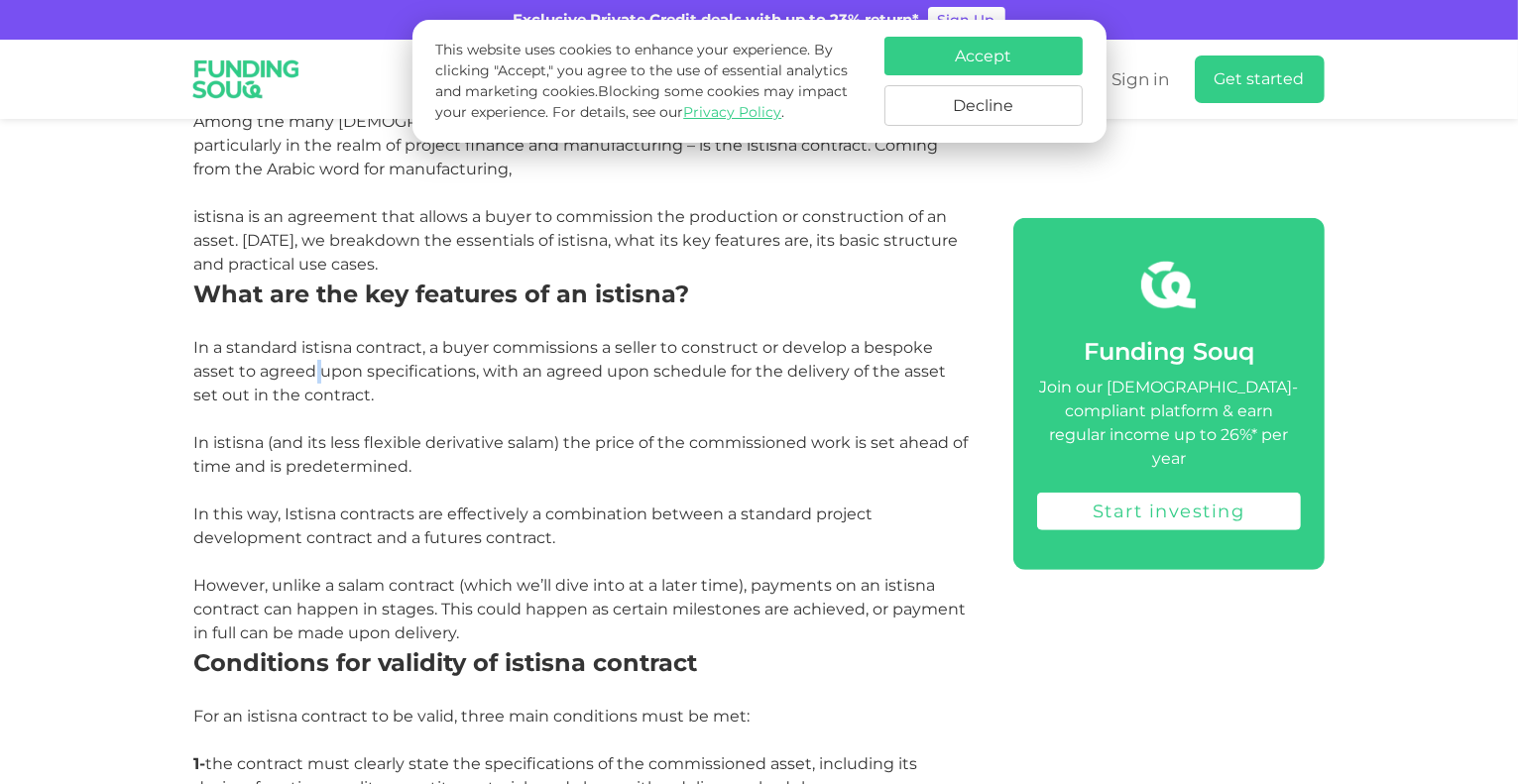 click on "In a standard istisna contract, a buyer commissions a seller to construct or develop a bespoke asset to agreed upon specifications, with an agreed upon schedule for the delivery of the asset set out in the contract." at bounding box center [570, 371] 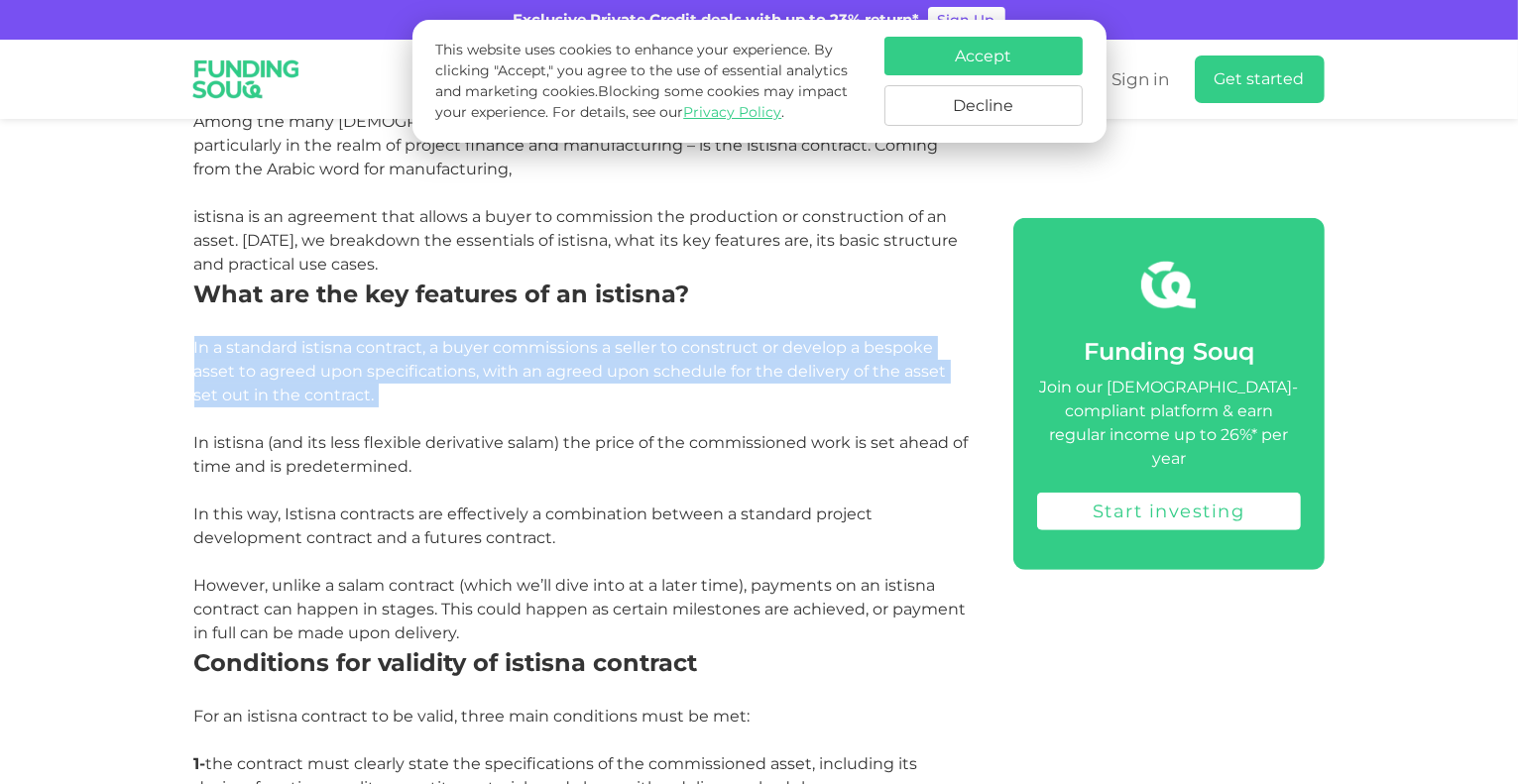 click on "In a standard istisna contract, a buyer commissions a seller to construct or develop a bespoke asset to agreed upon specifications, with an agreed upon schedule for the delivery of the asset set out in the contract." at bounding box center [570, 371] 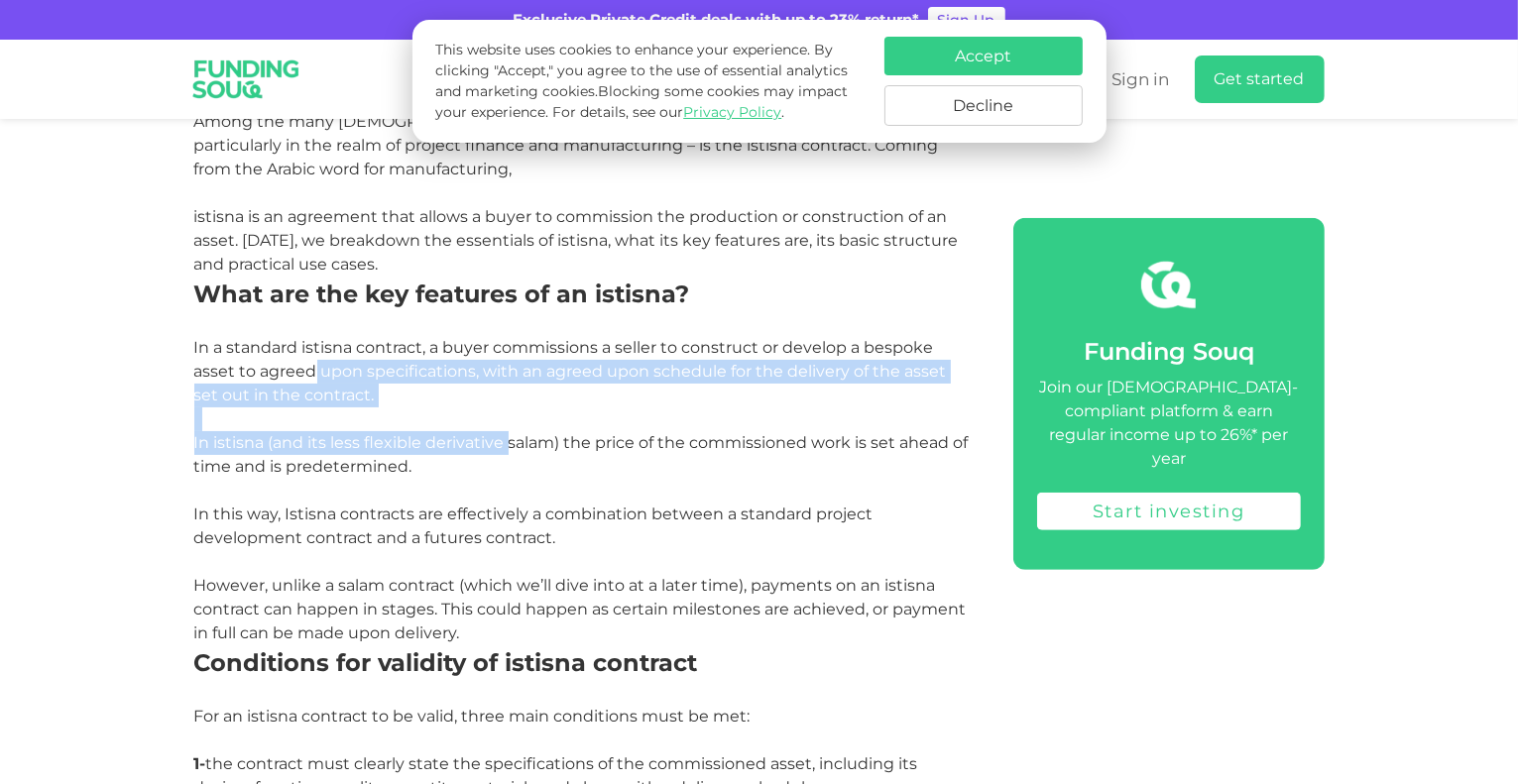 drag, startPoint x: 313, startPoint y: 375, endPoint x: 446, endPoint y: 451, distance: 153.1829 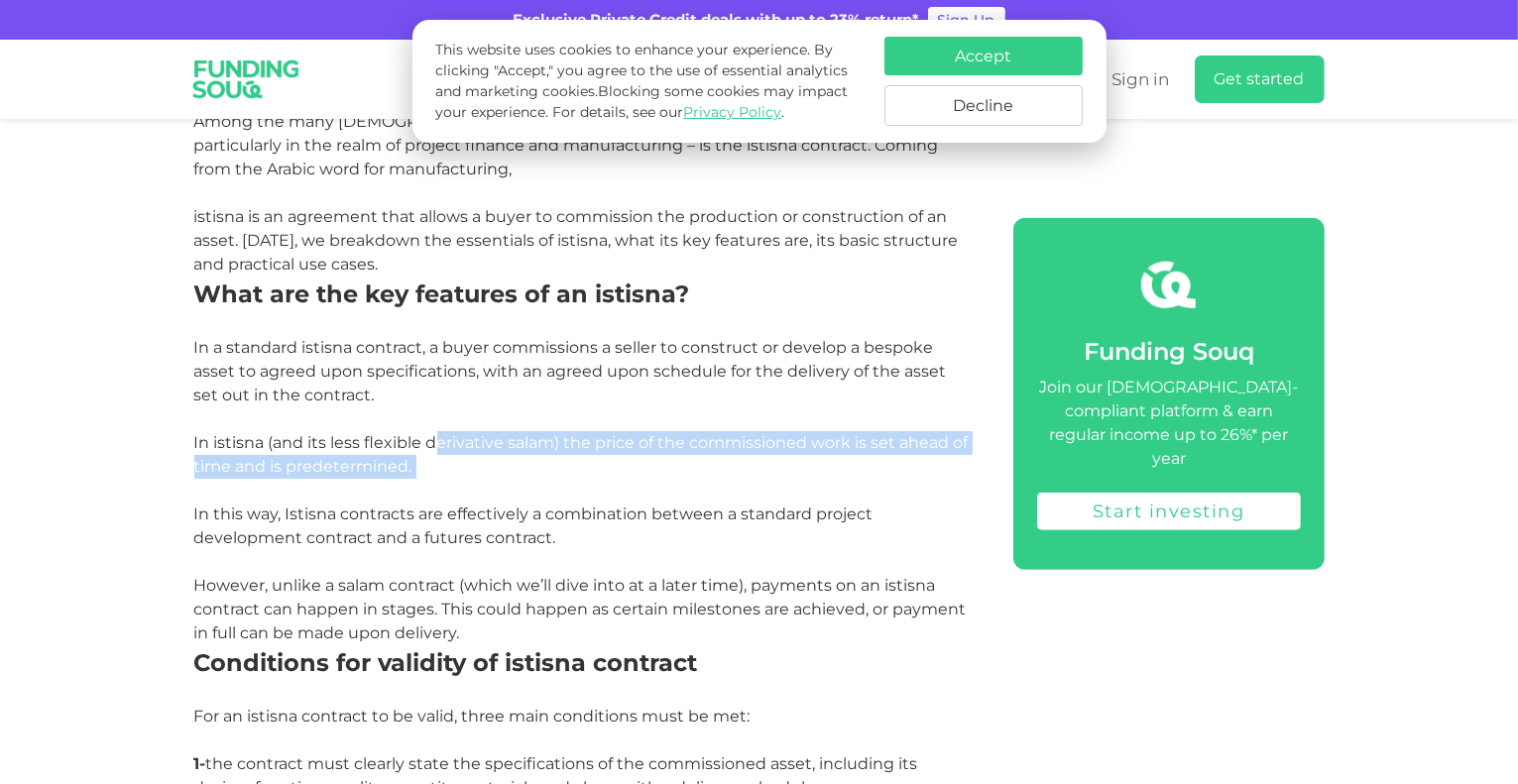 drag, startPoint x: 446, startPoint y: 451, endPoint x: 462, endPoint y: 466, distance: 21.931712 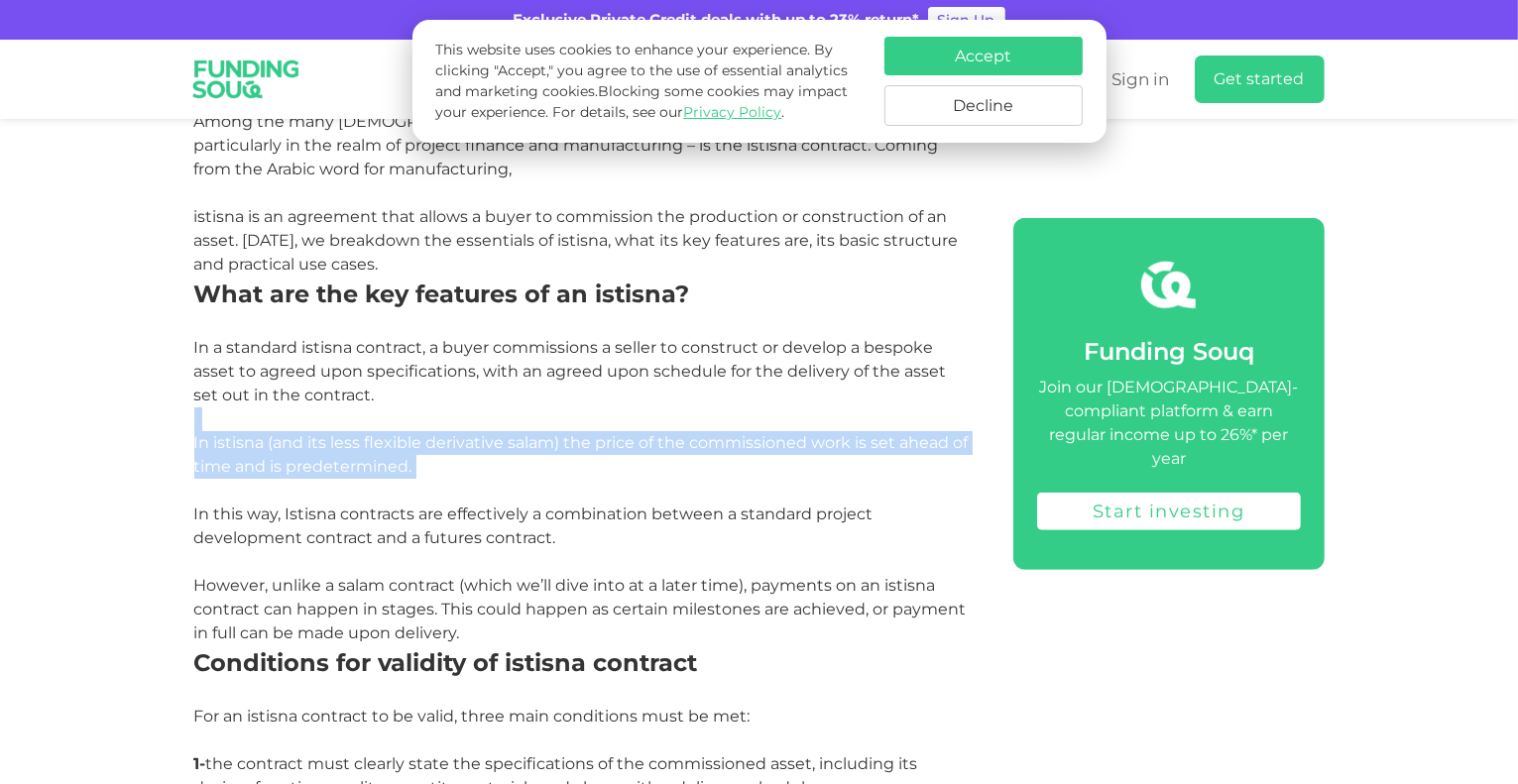 drag, startPoint x: 462, startPoint y: 466, endPoint x: 393, endPoint y: 399, distance: 96.17692 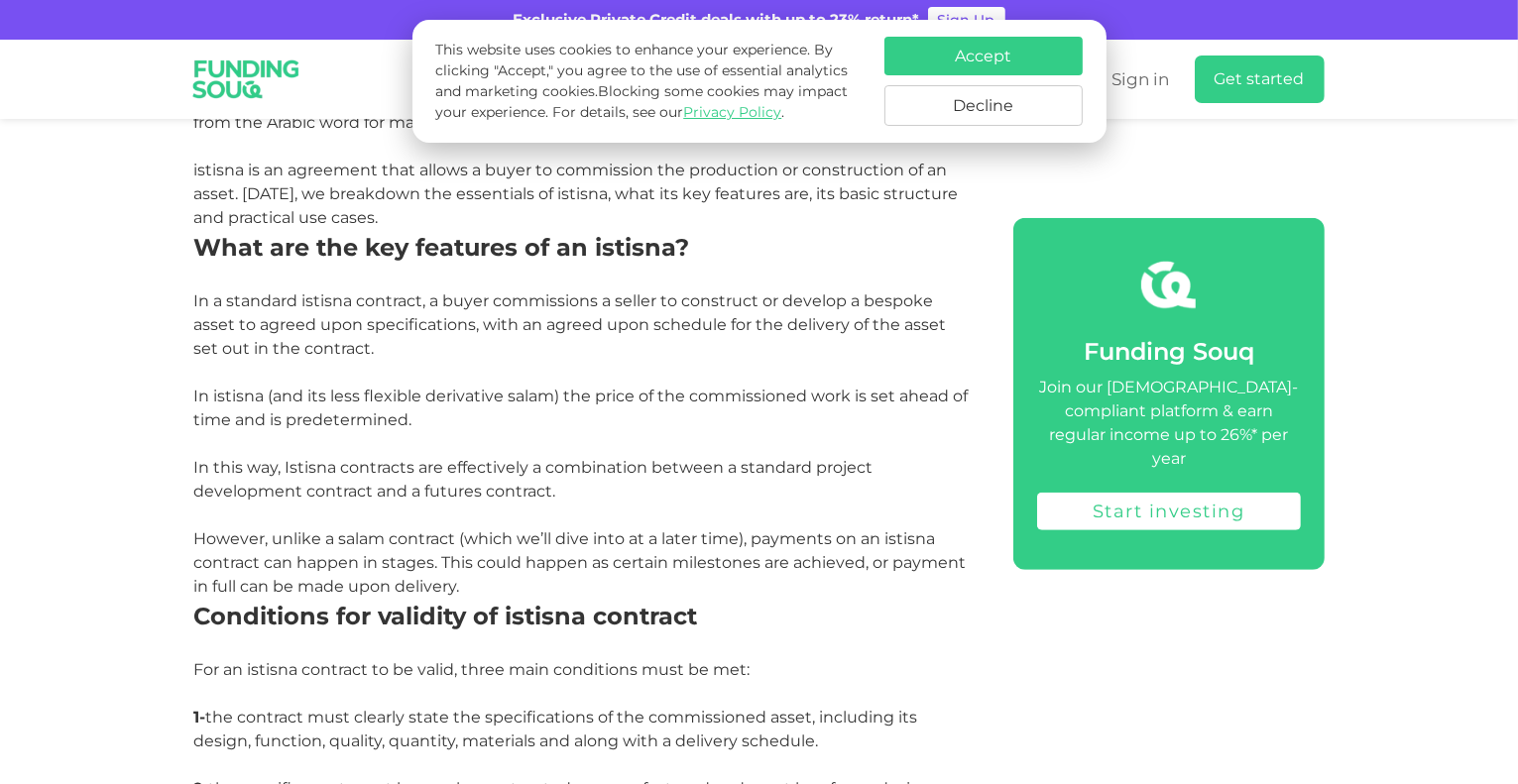 click on "In this way, Istisna contracts are effectively a combination between a standard project development contract and a futures contract." at bounding box center [581, 480] 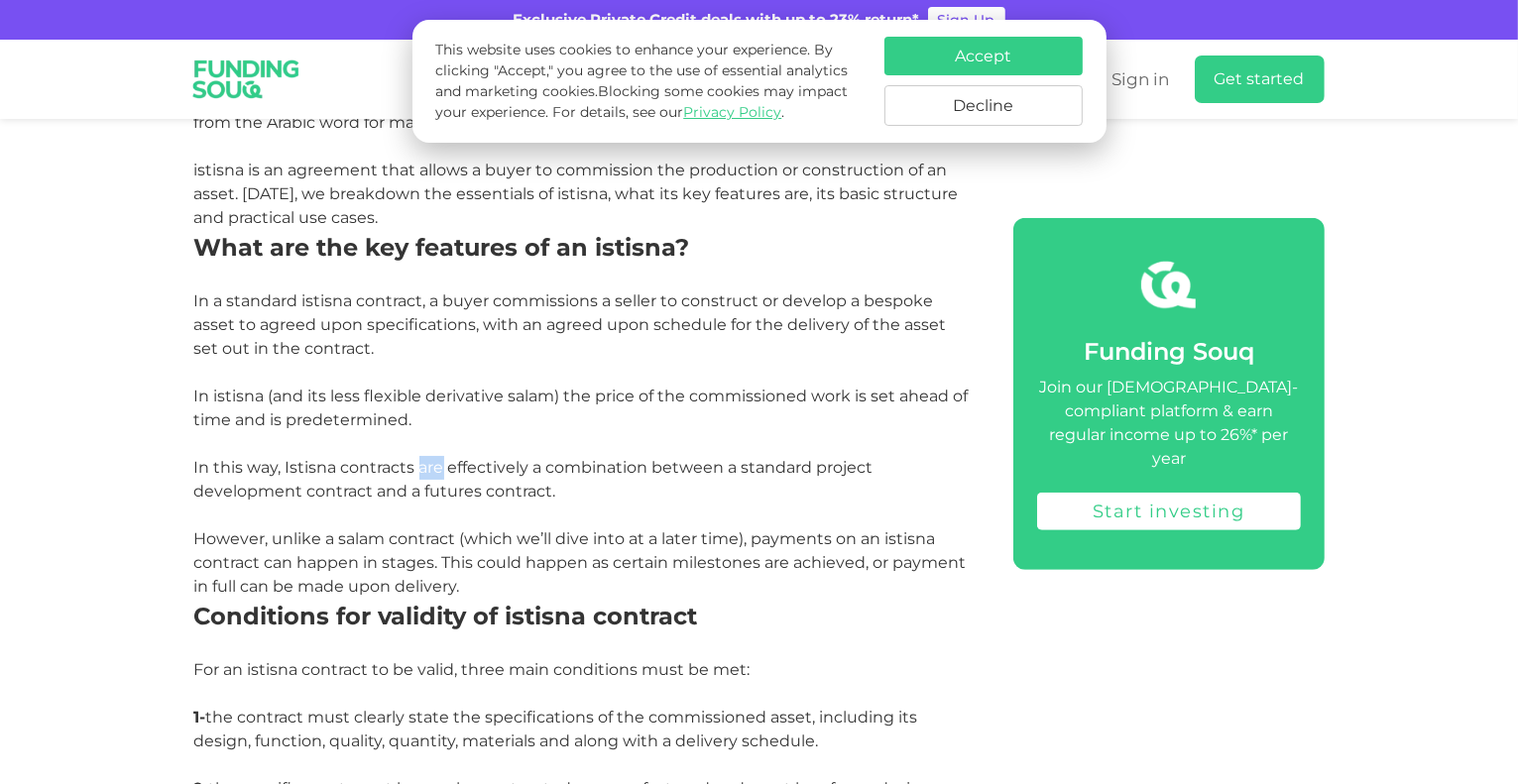 click on "In this way, Istisna contracts are effectively a combination between a standard project development contract and a futures contract." at bounding box center (581, 480) 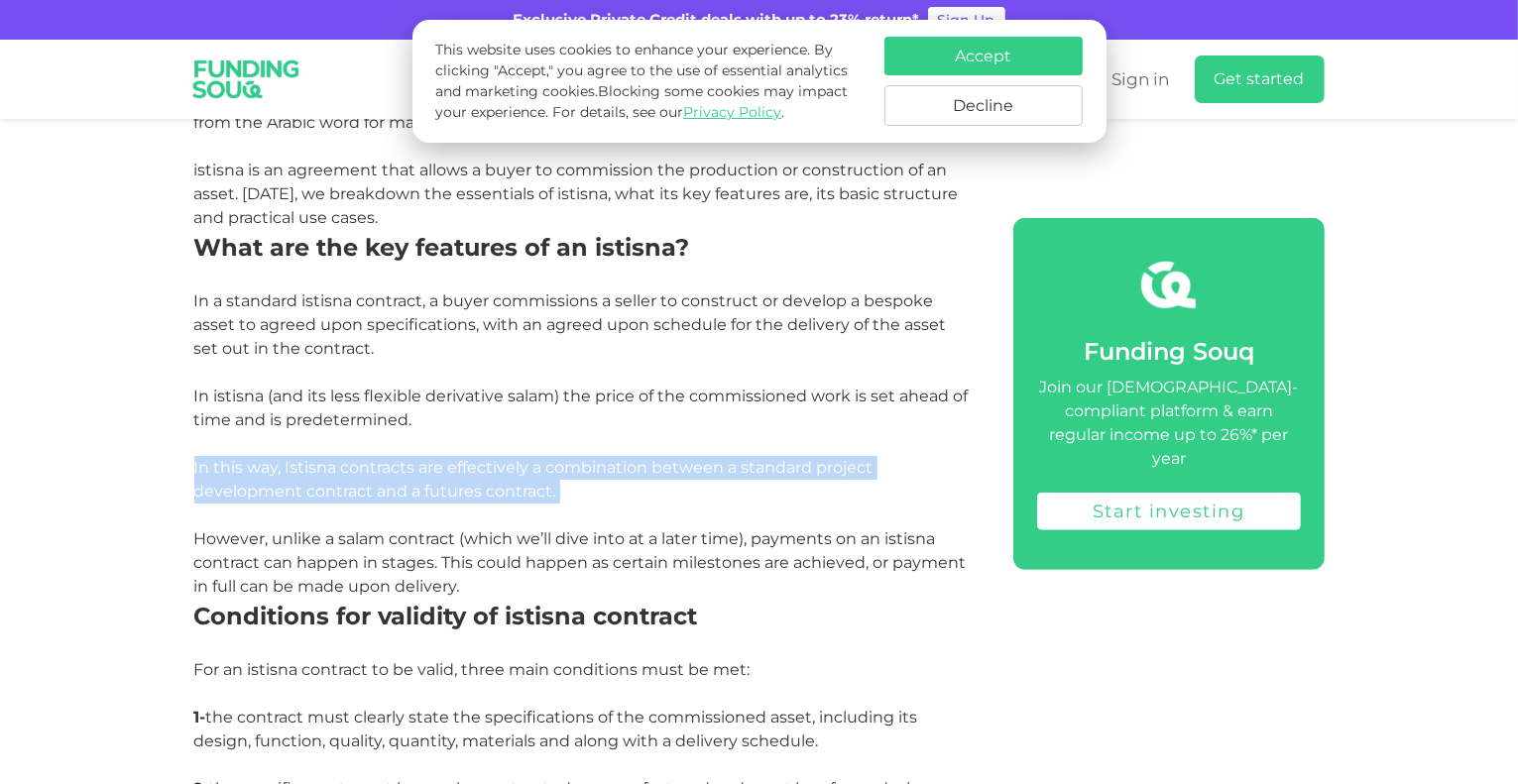 click on "In this way, Istisna contracts are effectively a combination between a standard project development contract and a futures contract." at bounding box center (581, 480) 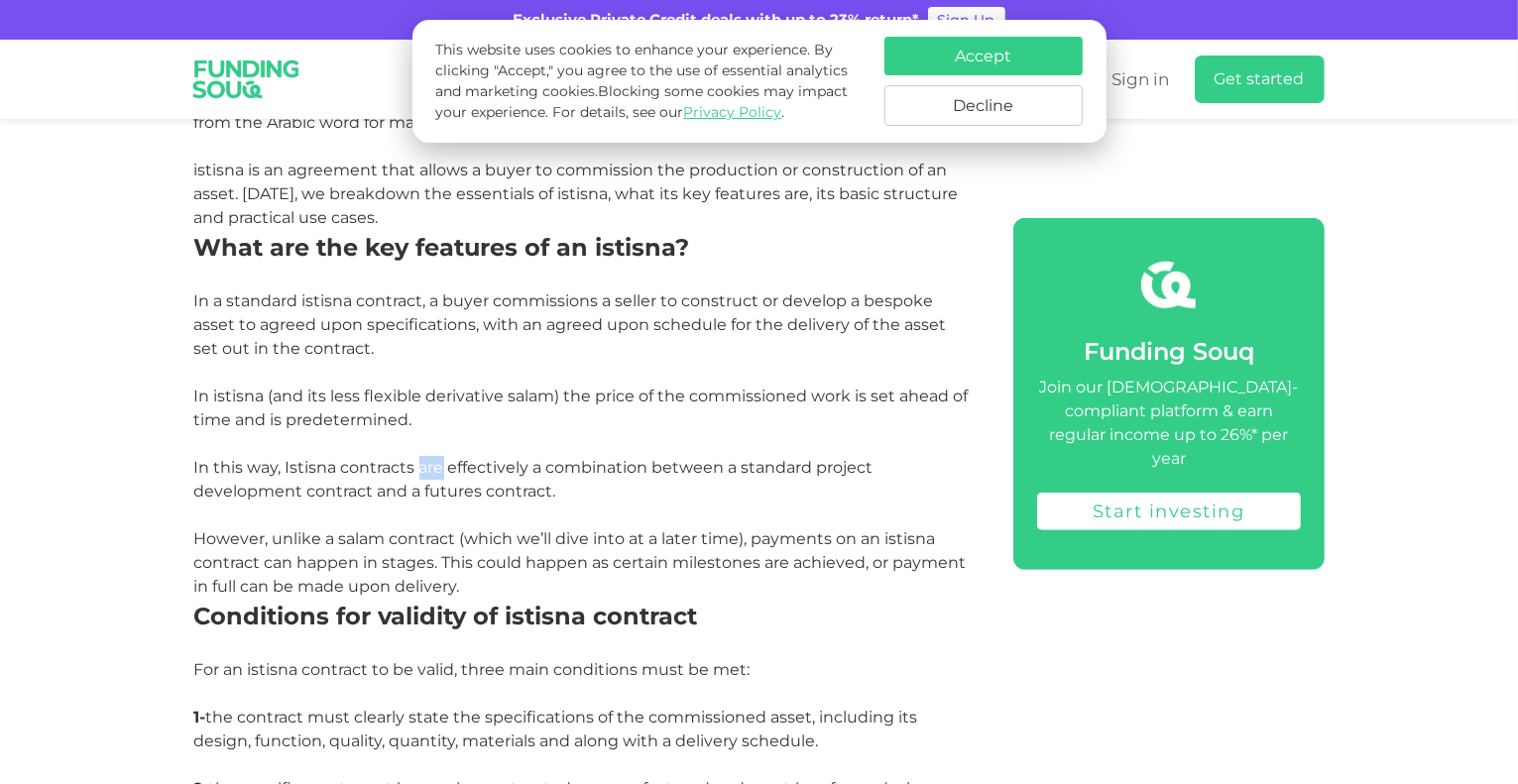 click on "In this way, Istisna contracts are effectively a combination between a standard project development contract and a futures contract." at bounding box center (581, 480) 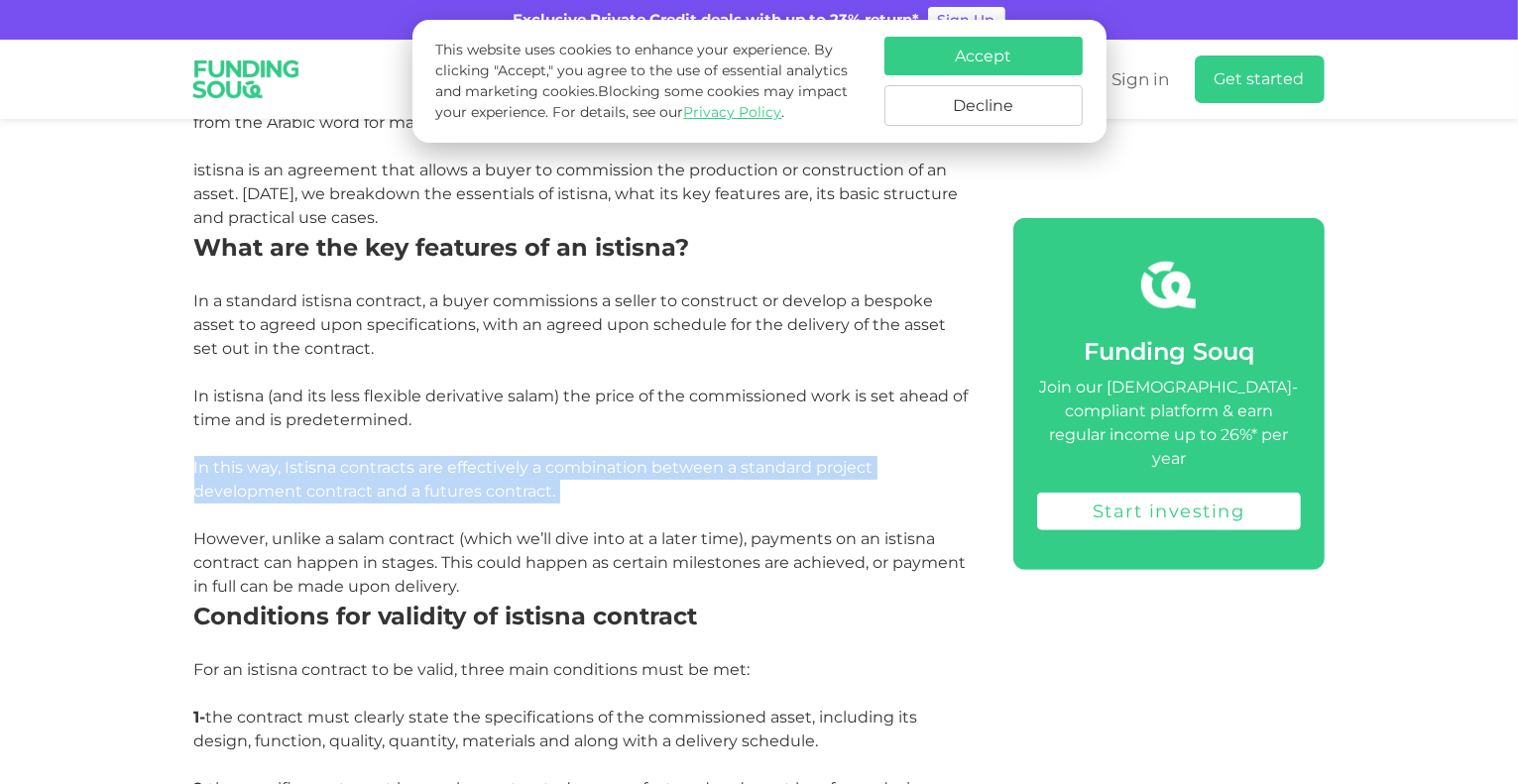 click on "In this way, Istisna contracts are effectively a combination between a standard project development contract and a futures contract." at bounding box center [581, 480] 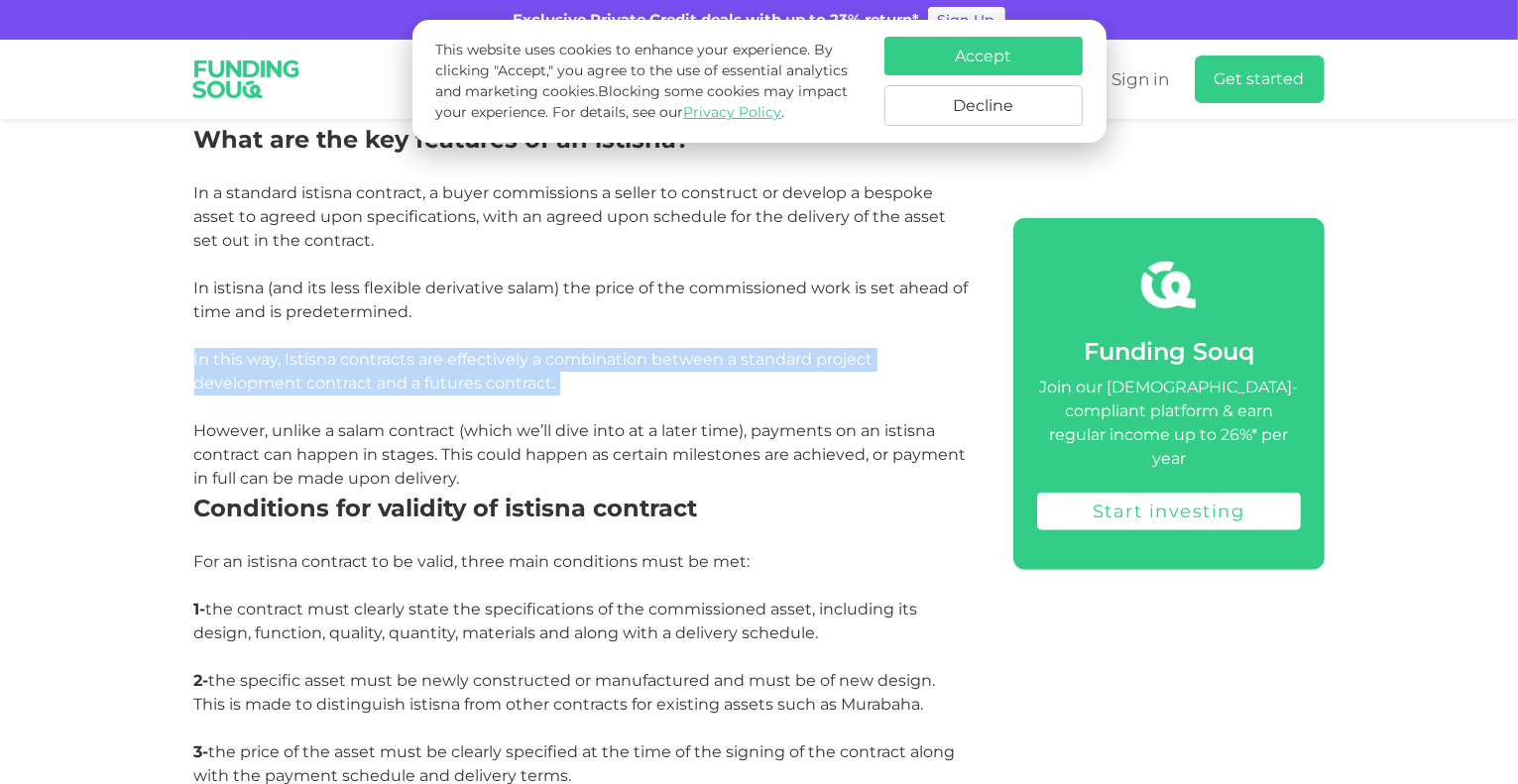 scroll, scrollTop: 1229, scrollLeft: 0, axis: vertical 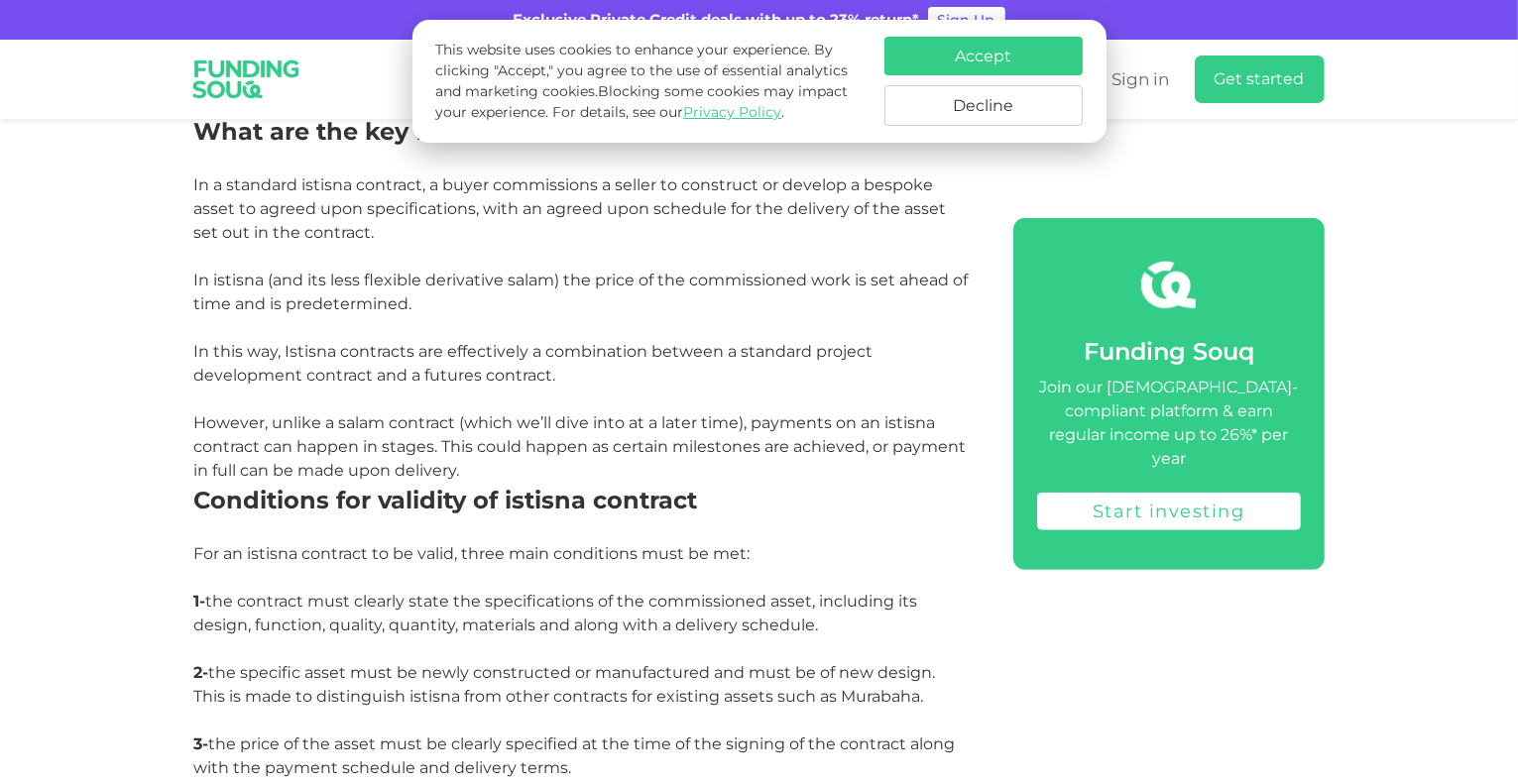 click on "However, unlike a salam contract (which we’ll dive into at a later time), payments on an istisna contract can happen in stages. This could happen as certain milestones are achieved, or payment in full can be made upon delivery." at bounding box center [580, 446] 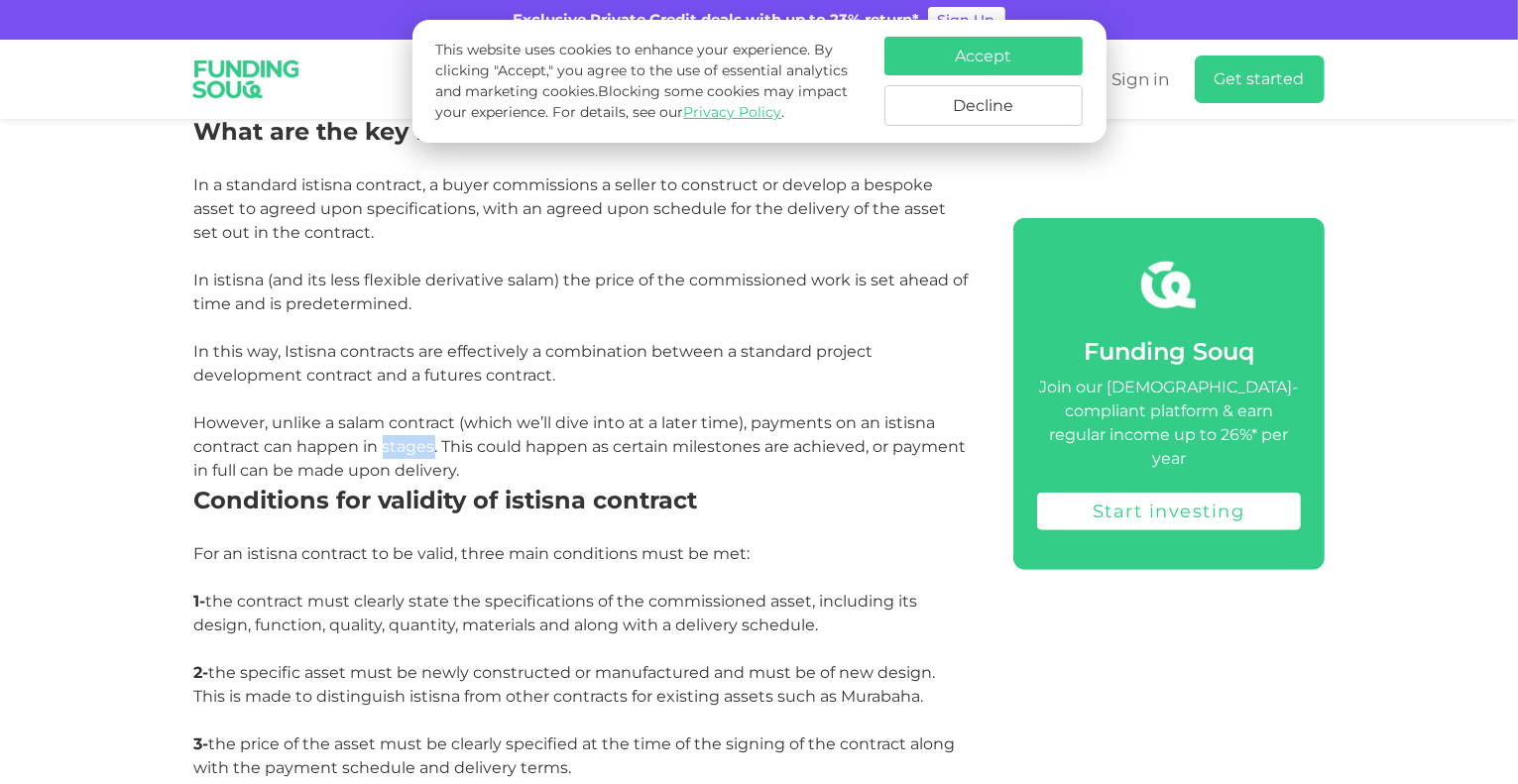 click on "However, unlike a salam contract (which we’ll dive into at a later time), payments on an istisna contract can happen in stages. This could happen as certain milestones are achieved, or payment in full can be made upon delivery." at bounding box center [580, 446] 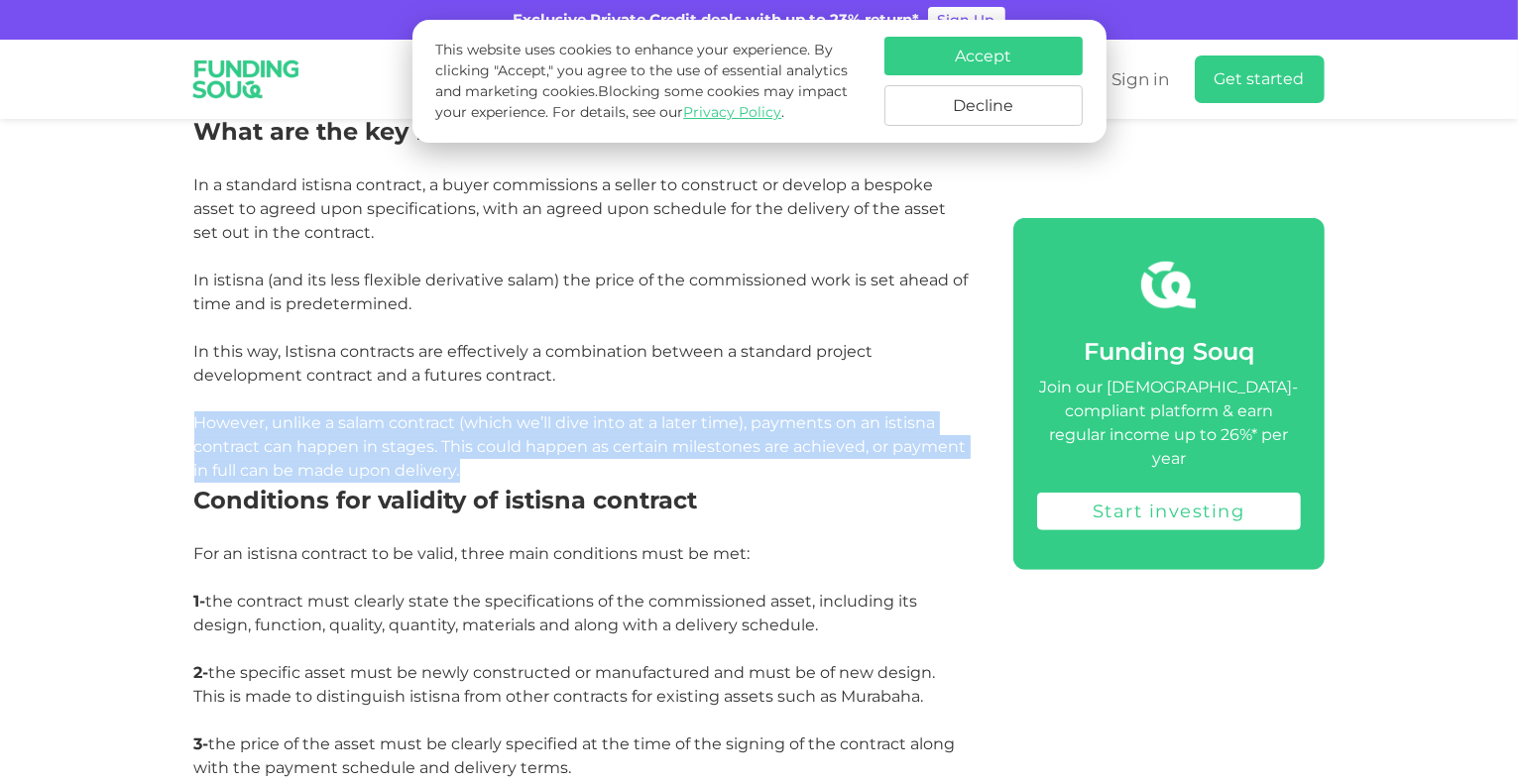 click on "However, unlike a salam contract (which we’ll dive into at a later time), payments on an istisna contract can happen in stages. This could happen as certain milestones are achieved, or payment in full can be made upon delivery." at bounding box center [580, 446] 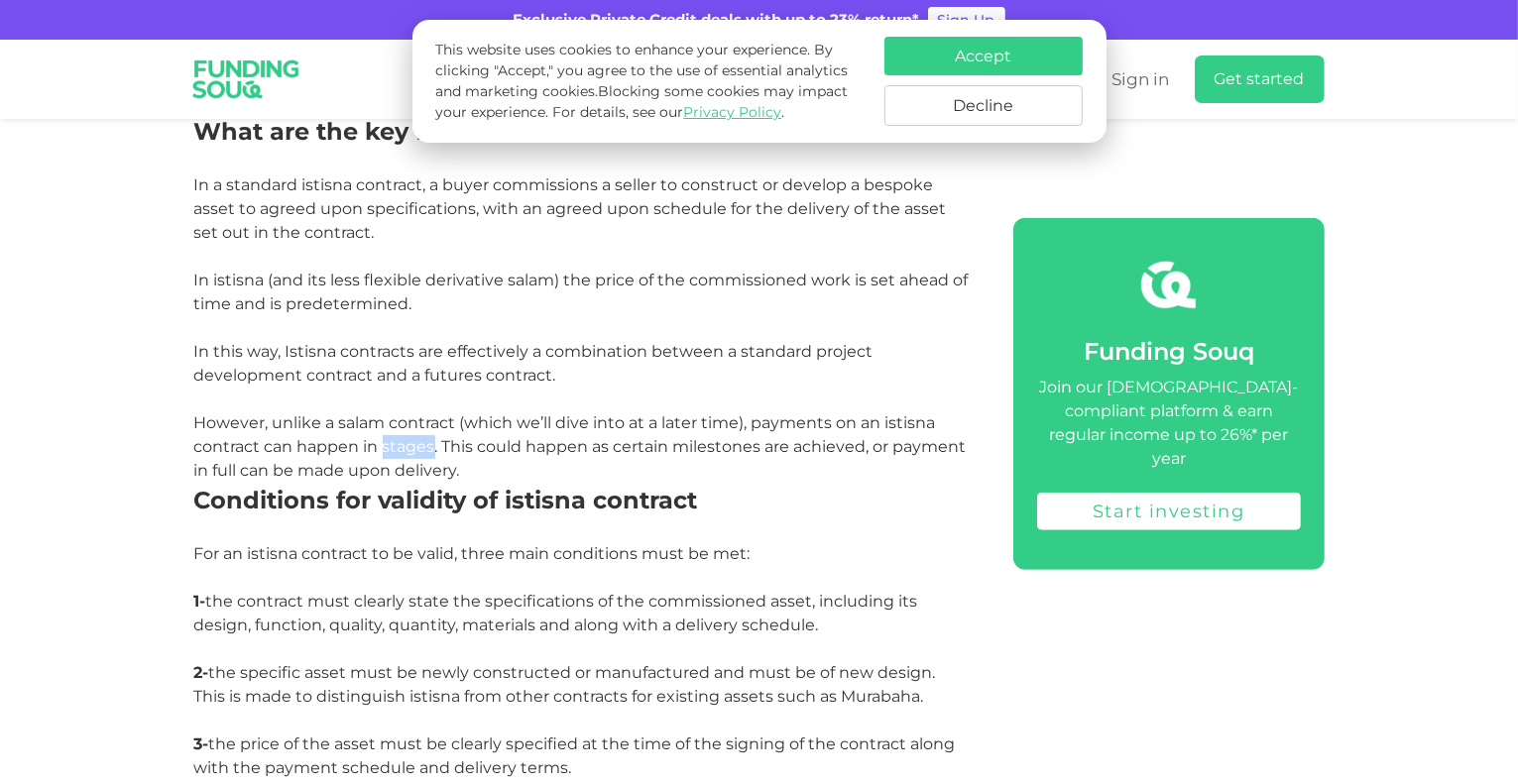click on "However, unlike a salam contract (which we’ll dive into at a later time), payments on an istisna contract can happen in stages. This could happen as certain milestones are achieved, or payment in full can be made upon delivery." at bounding box center [580, 446] 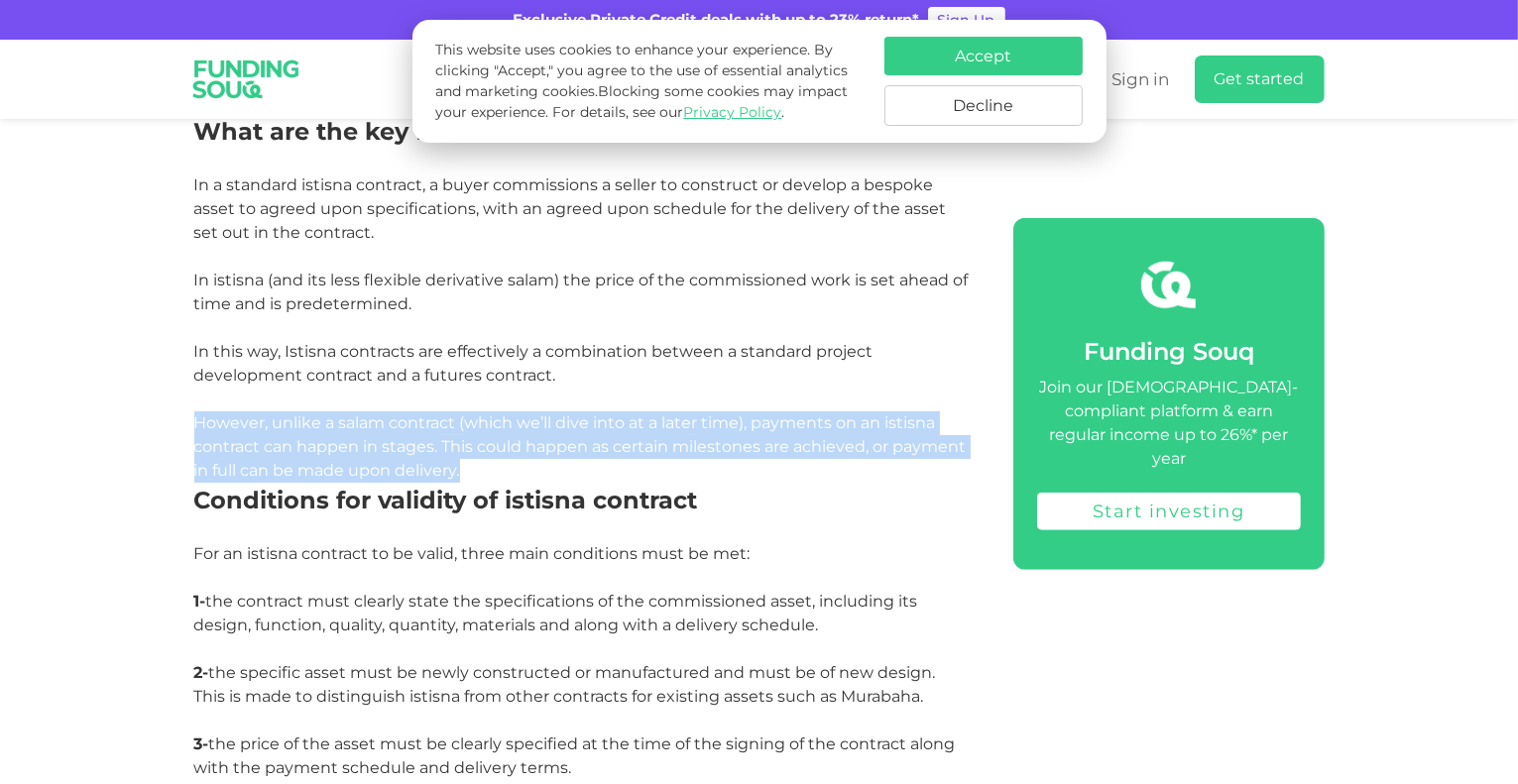 click on "However, unlike a salam contract (which we’ll dive into at a later time), payments on an istisna contract can happen in stages. This could happen as certain milestones are achieved, or payment in full can be made upon delivery." at bounding box center [580, 446] 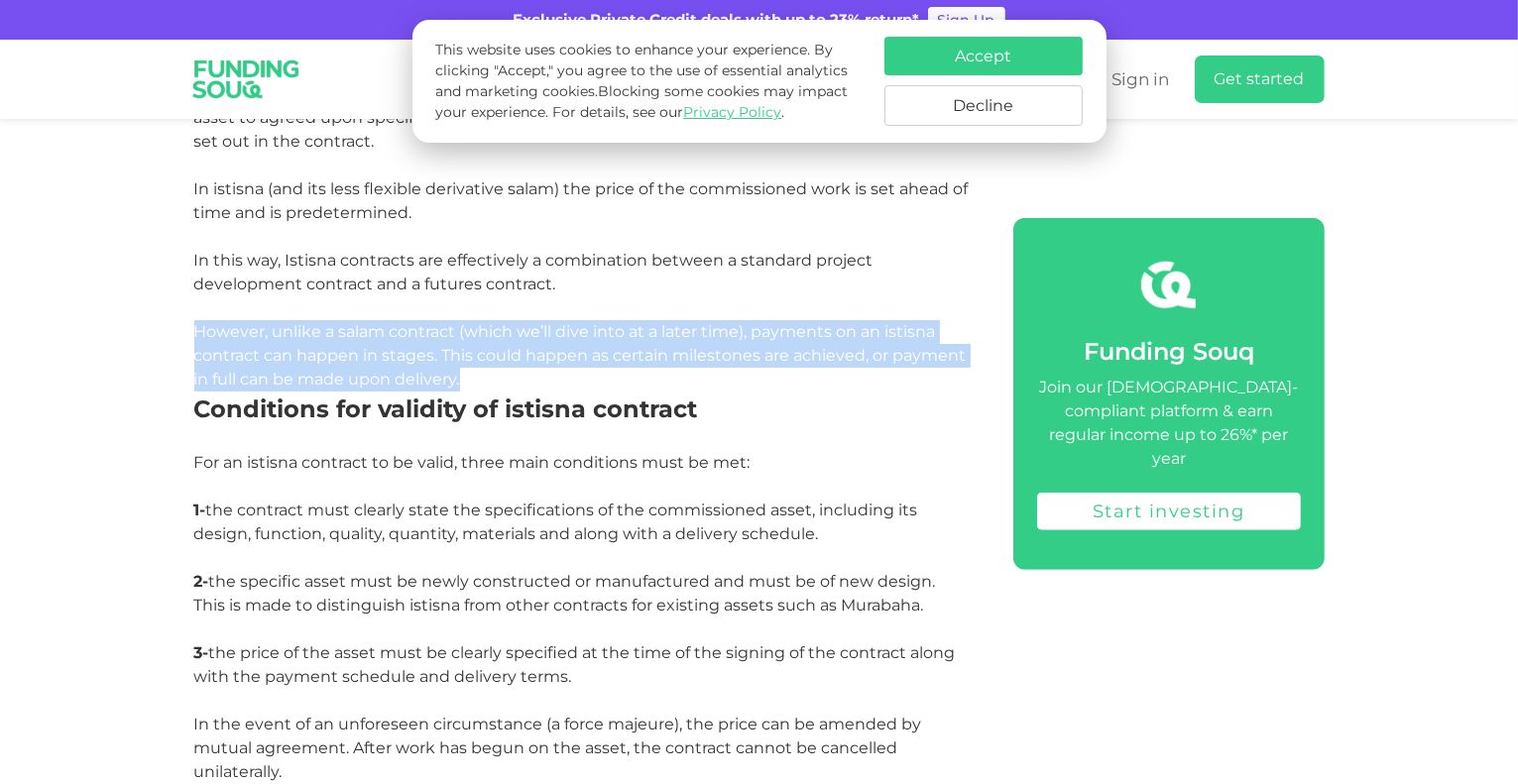 scroll, scrollTop: 1320, scrollLeft: 0, axis: vertical 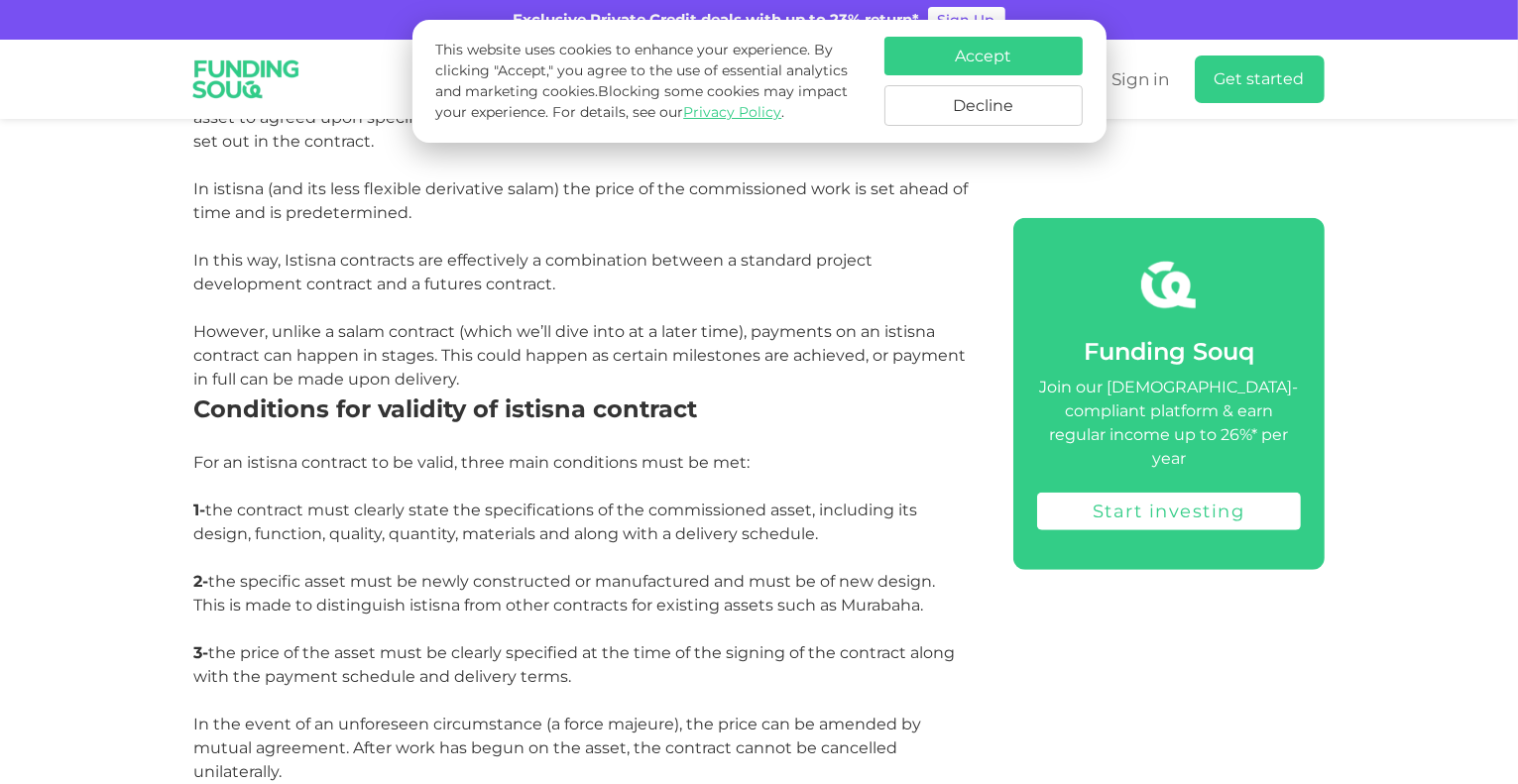 click on "For an istisna contract to be valid, three main conditions must be met:" at bounding box center [581, 463] 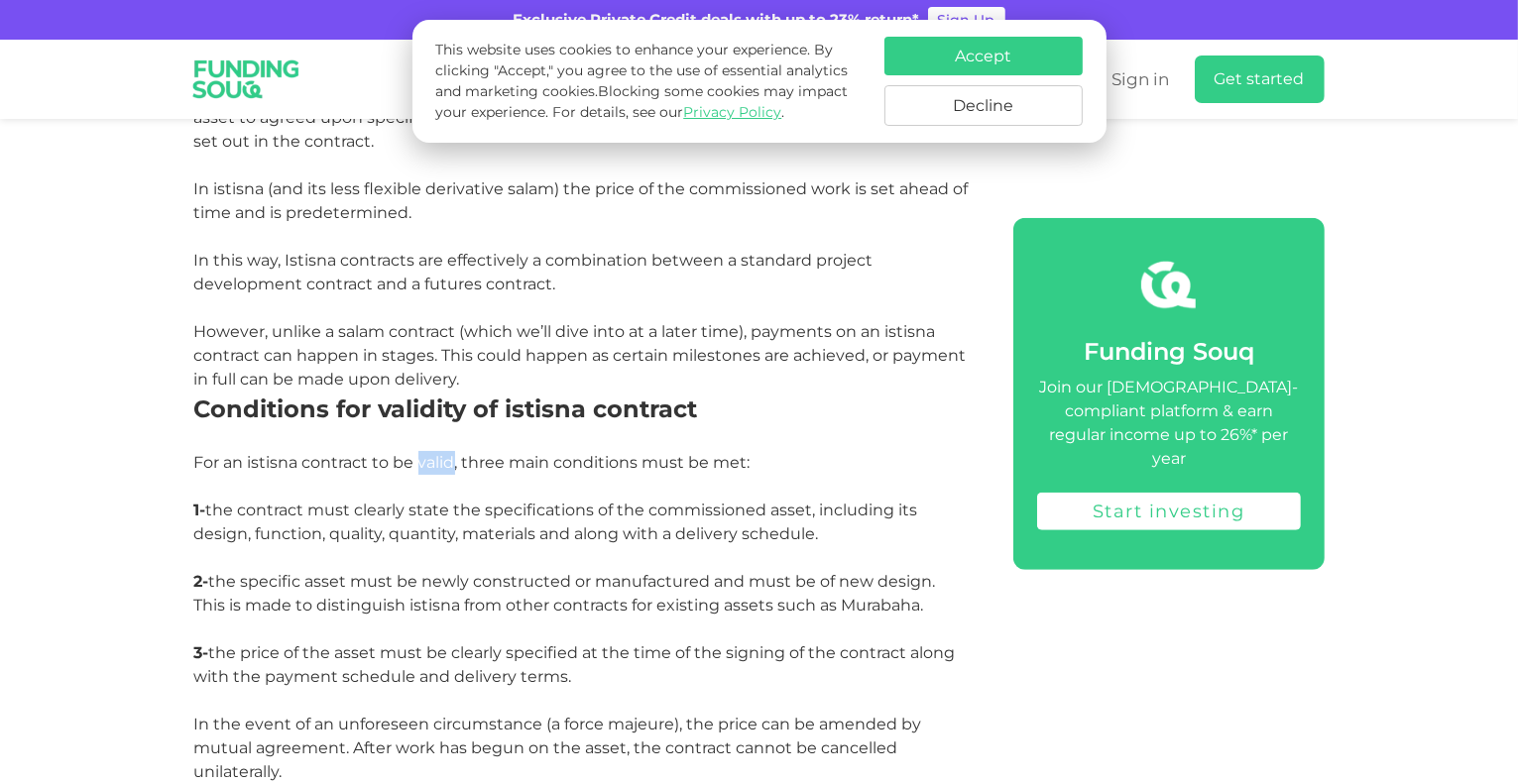 click on "For an istisna contract to be valid, three main conditions must be met:" at bounding box center [581, 463] 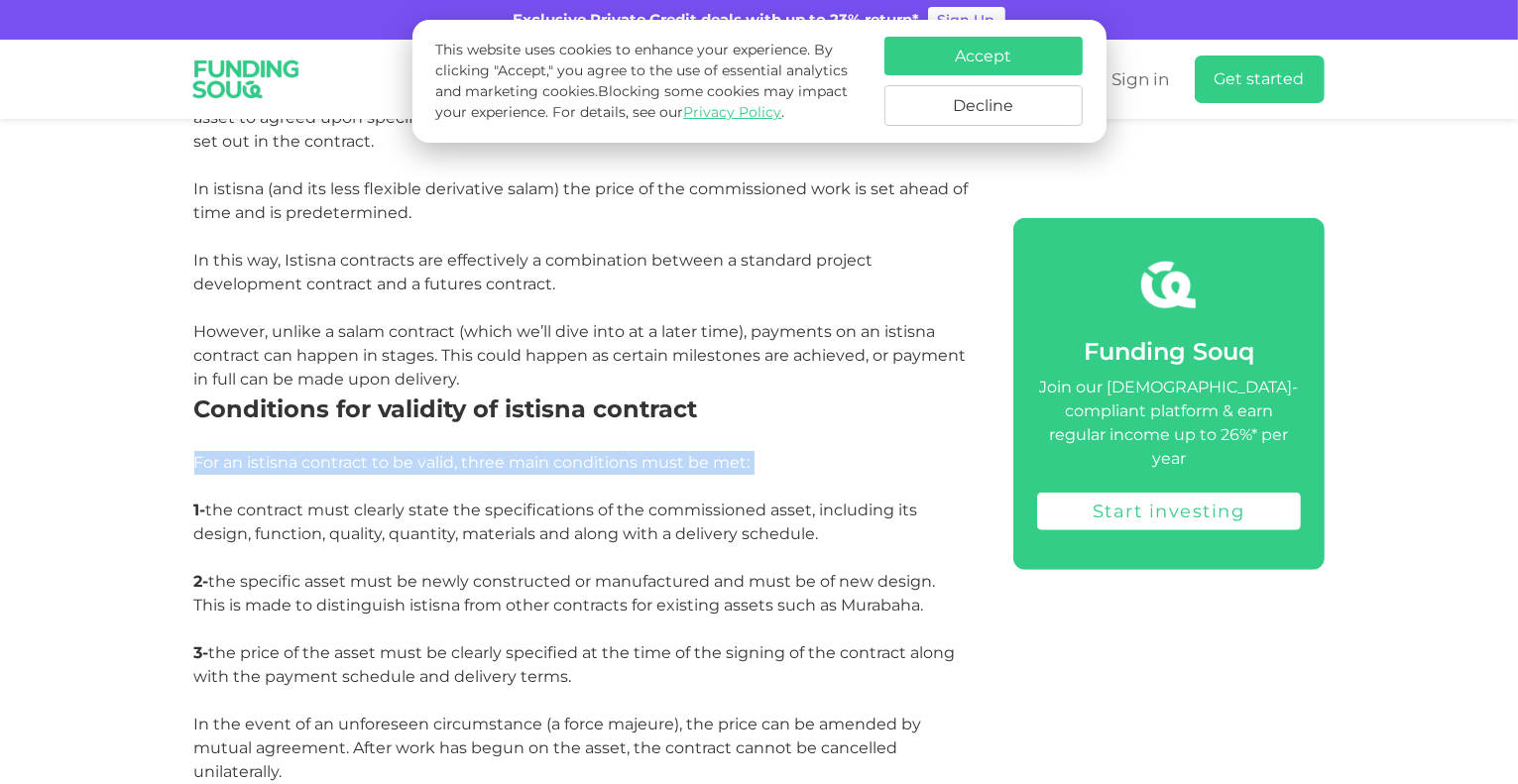 click on "For an istisna contract to be valid, three main conditions must be met:" at bounding box center [581, 463] 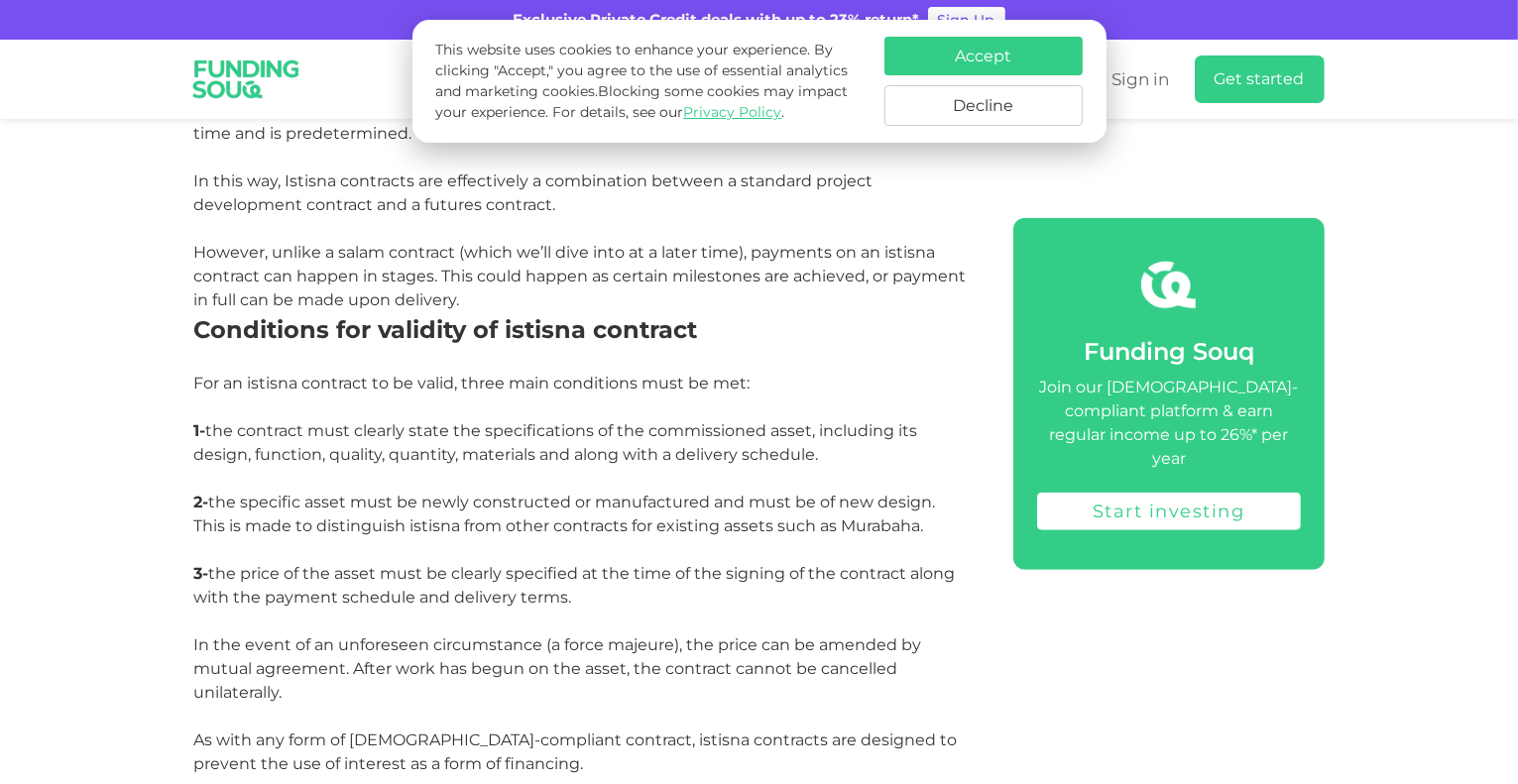 click on "1-  the contract must clearly state the specifications of the commissioned asset, including its design, function, quality, quantity, materials and along with a delivery schedule." at bounding box center (556, 442) 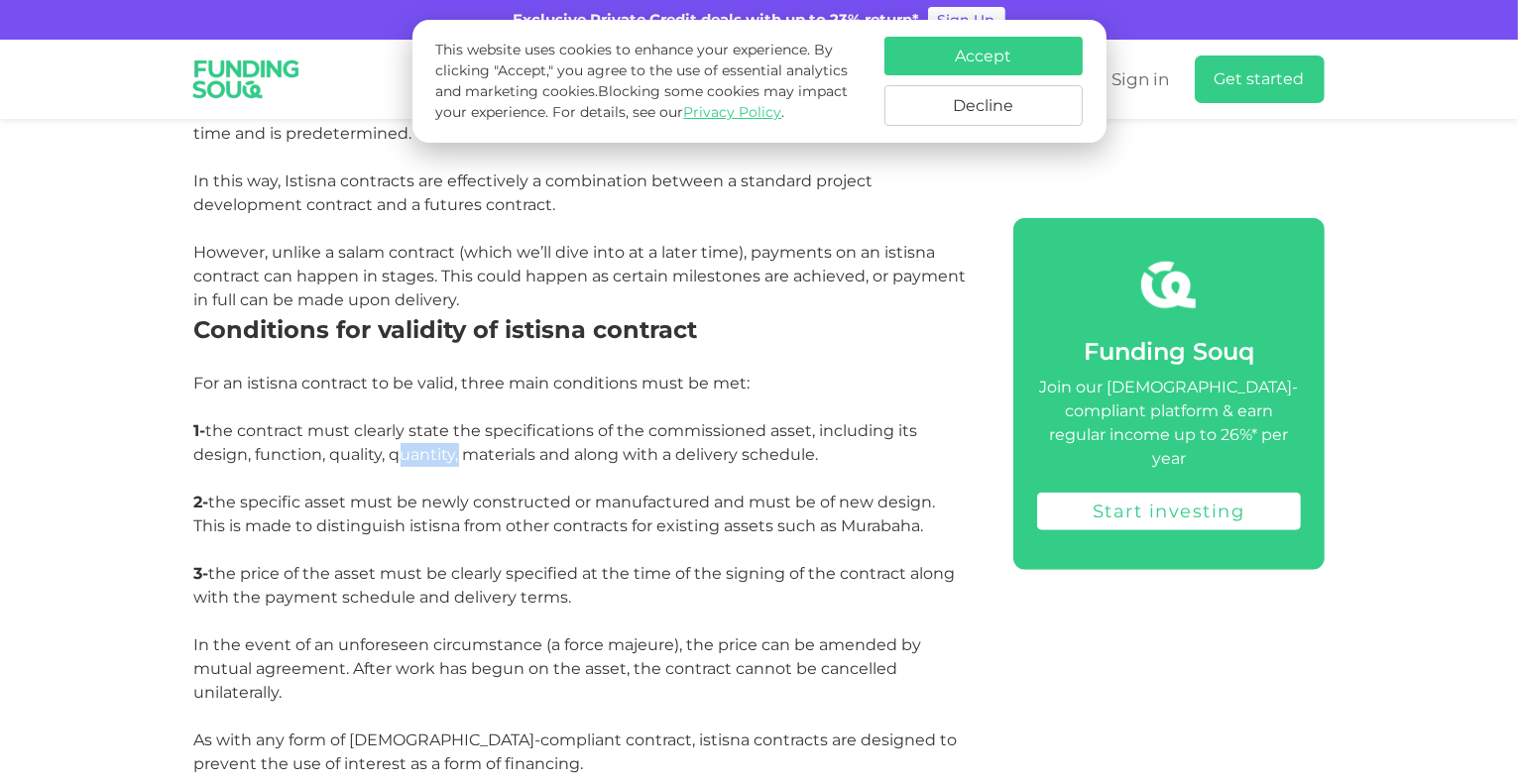 click on "1-  the contract must clearly state the specifications of the commissioned asset, including its design, function, quality, quantity, materials and along with a delivery schedule." at bounding box center (556, 442) 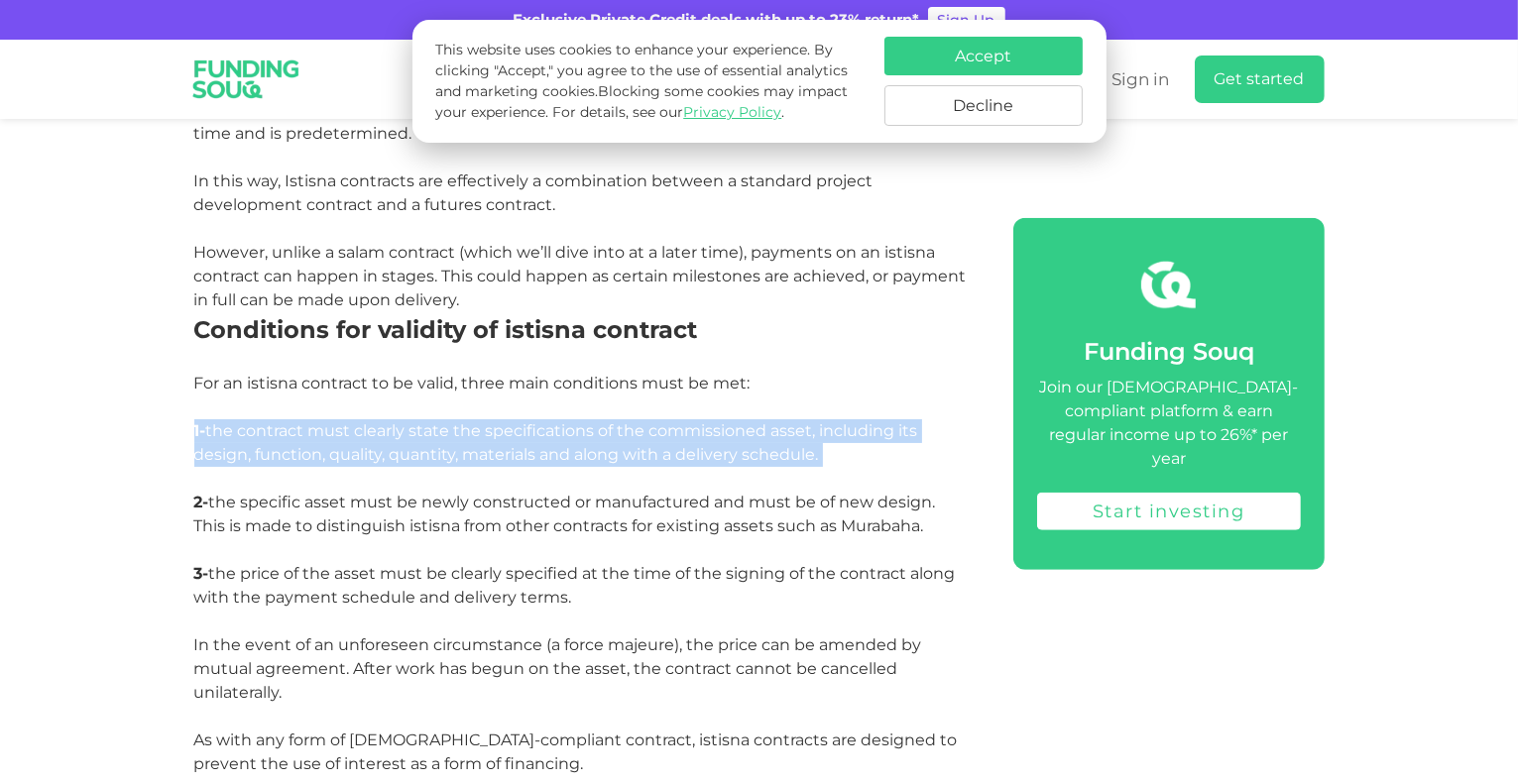 click on "1-  the contract must clearly state the specifications of the commissioned asset, including its design, function, quality, quantity, materials and along with a delivery schedule." at bounding box center [556, 442] 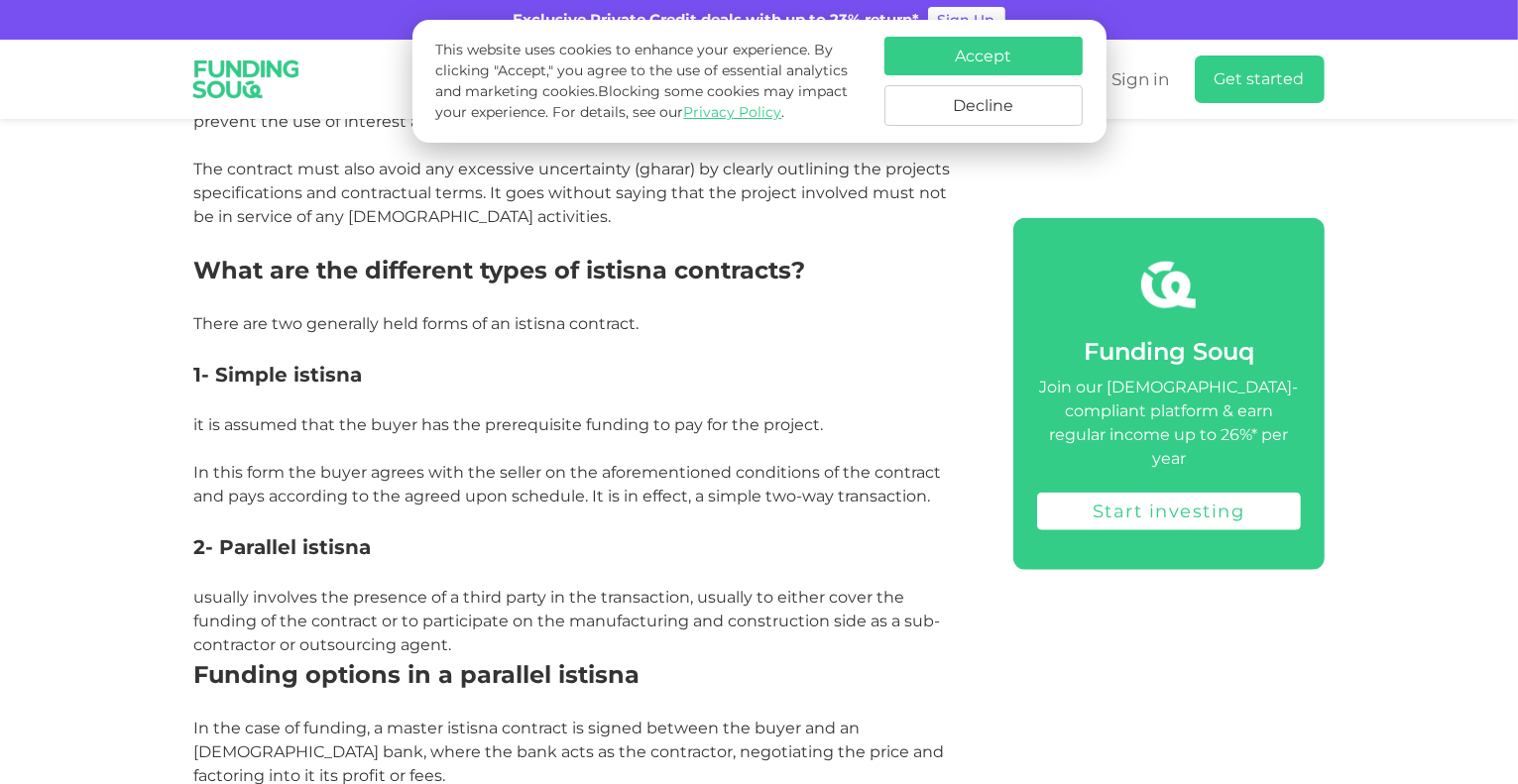 scroll, scrollTop: 2070, scrollLeft: 0, axis: vertical 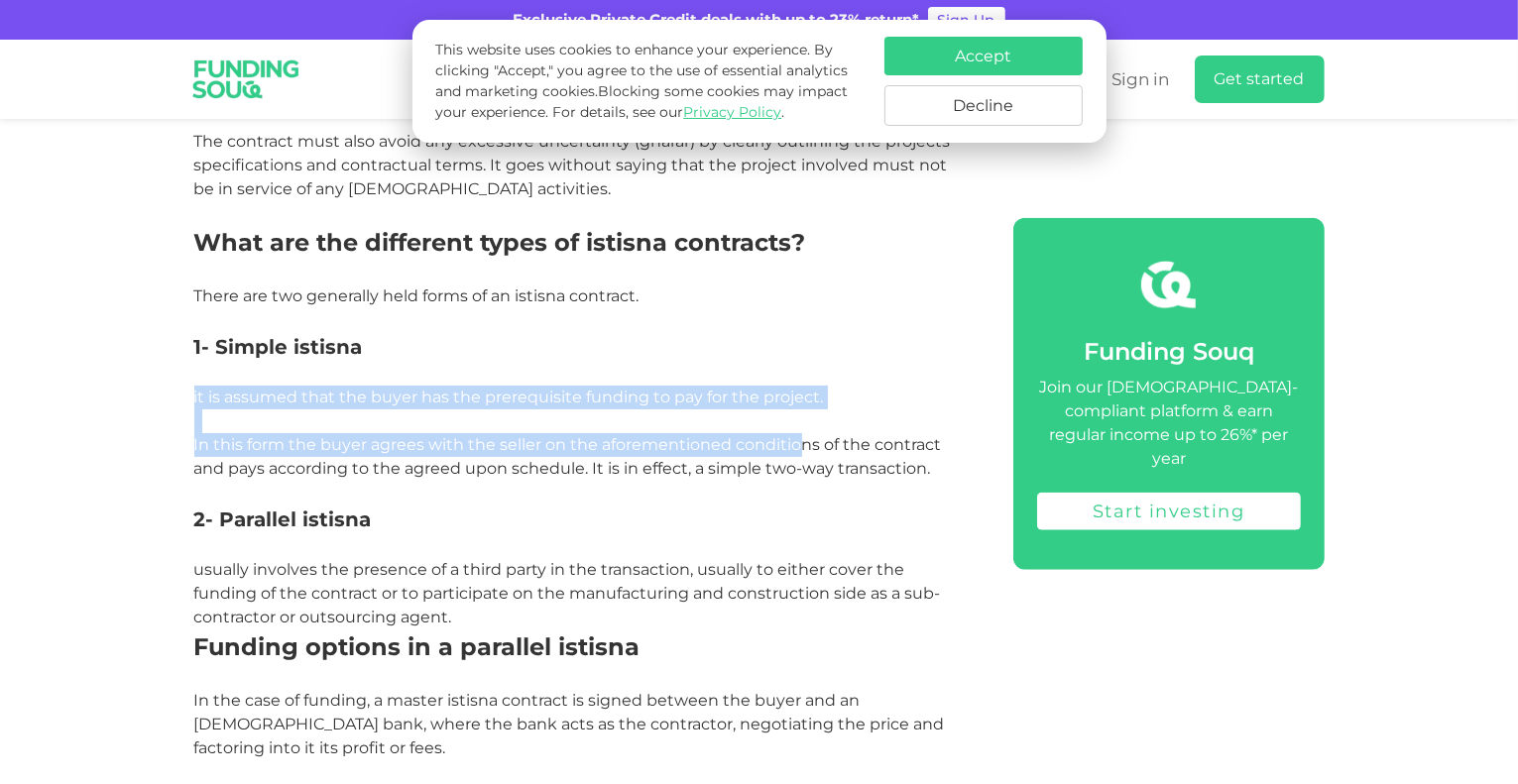 drag, startPoint x: 397, startPoint y: 372, endPoint x: 807, endPoint y: 452, distance: 417.732 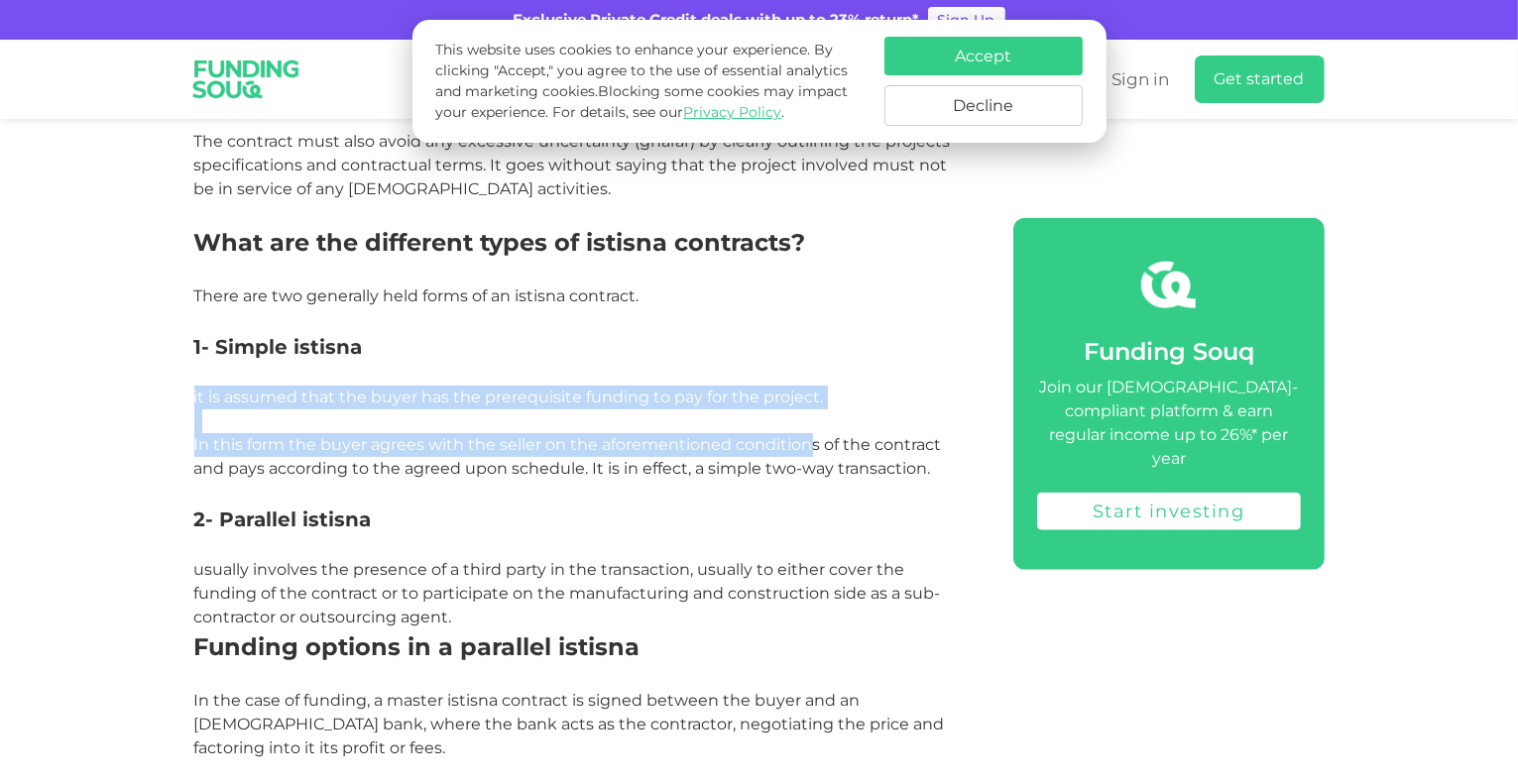 click on "In this form the buyer agrees with the seller on the aforementioned conditions of the contract and pays according to the agreed upon schedule. It is in effect, a simple two-way transaction." at bounding box center (568, 456) 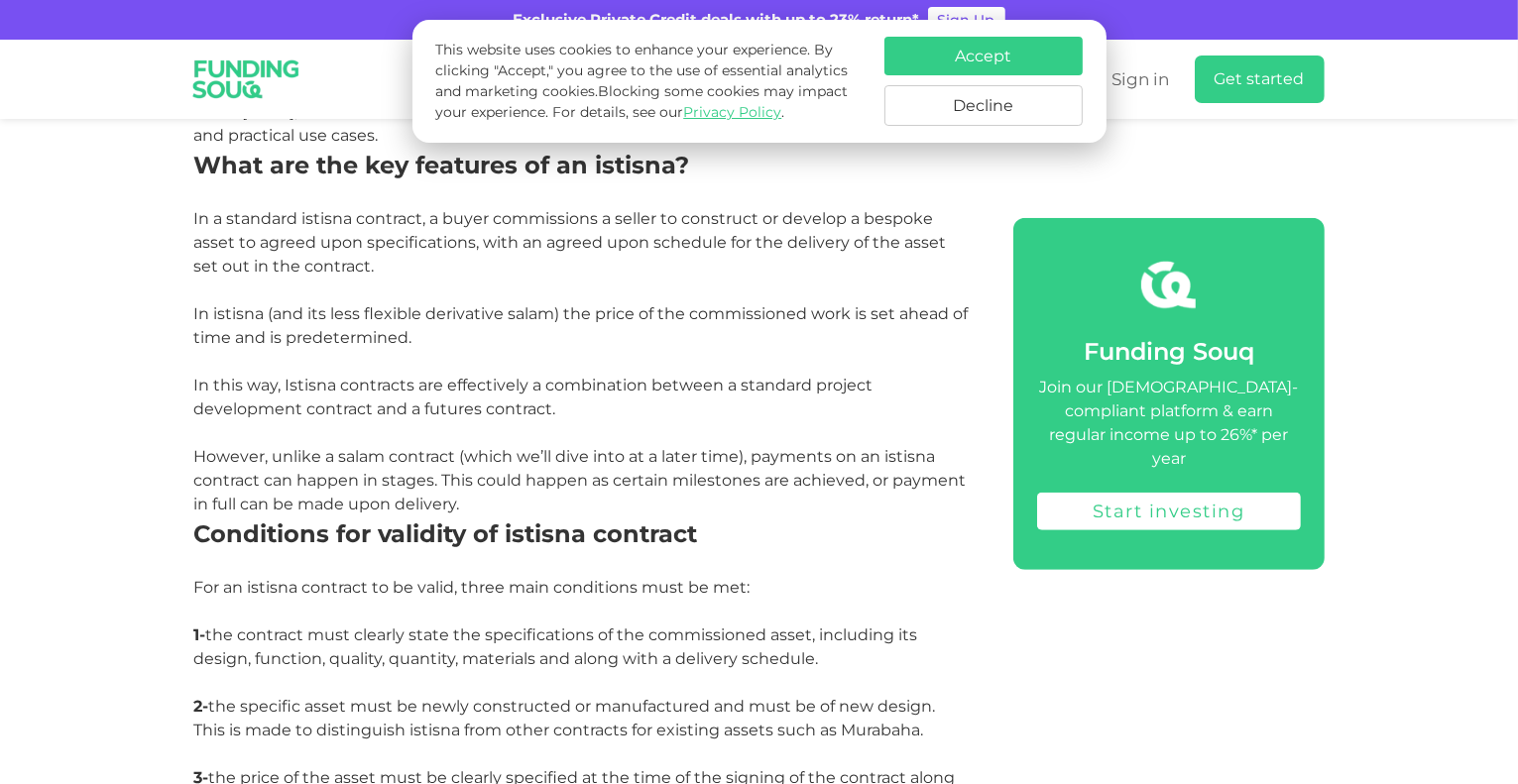 scroll, scrollTop: 1179, scrollLeft: 0, axis: vertical 